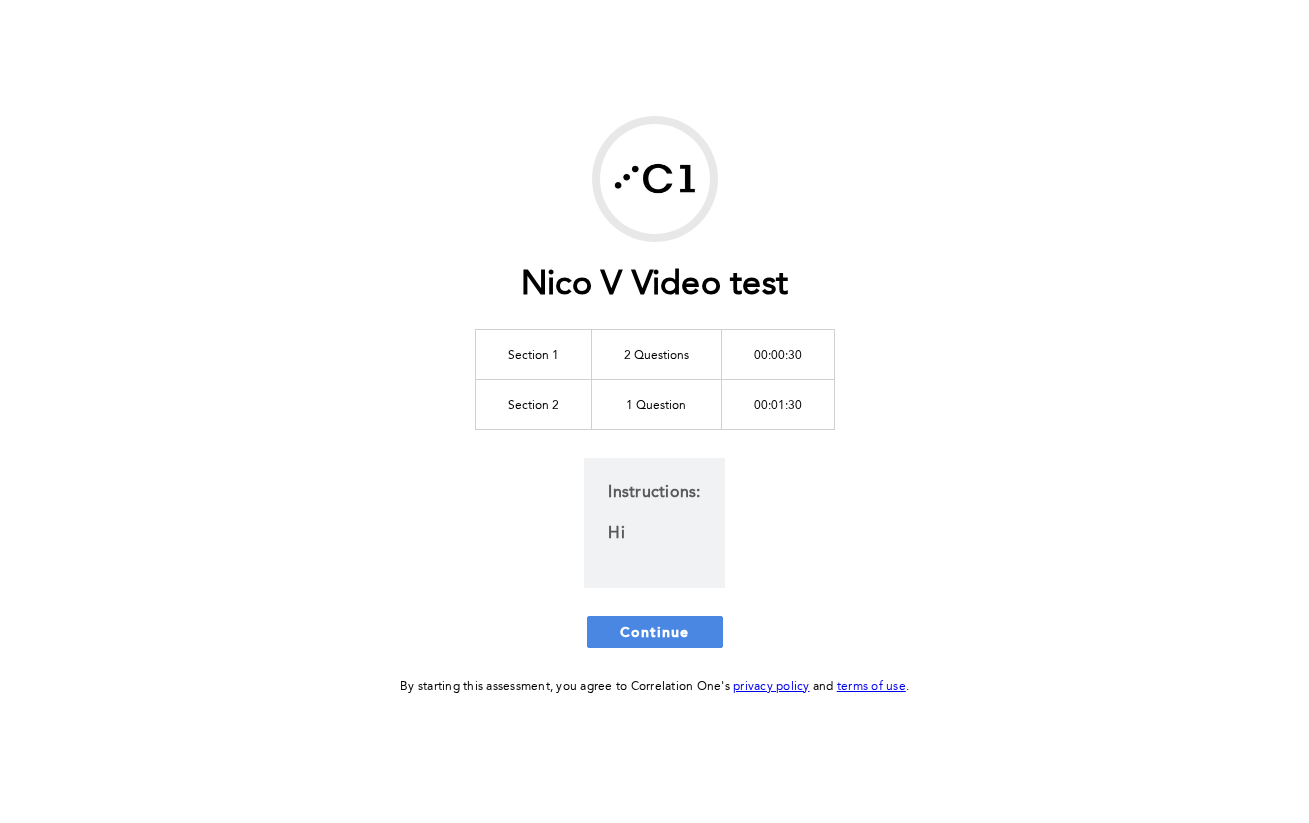 scroll, scrollTop: 0, scrollLeft: 0, axis: both 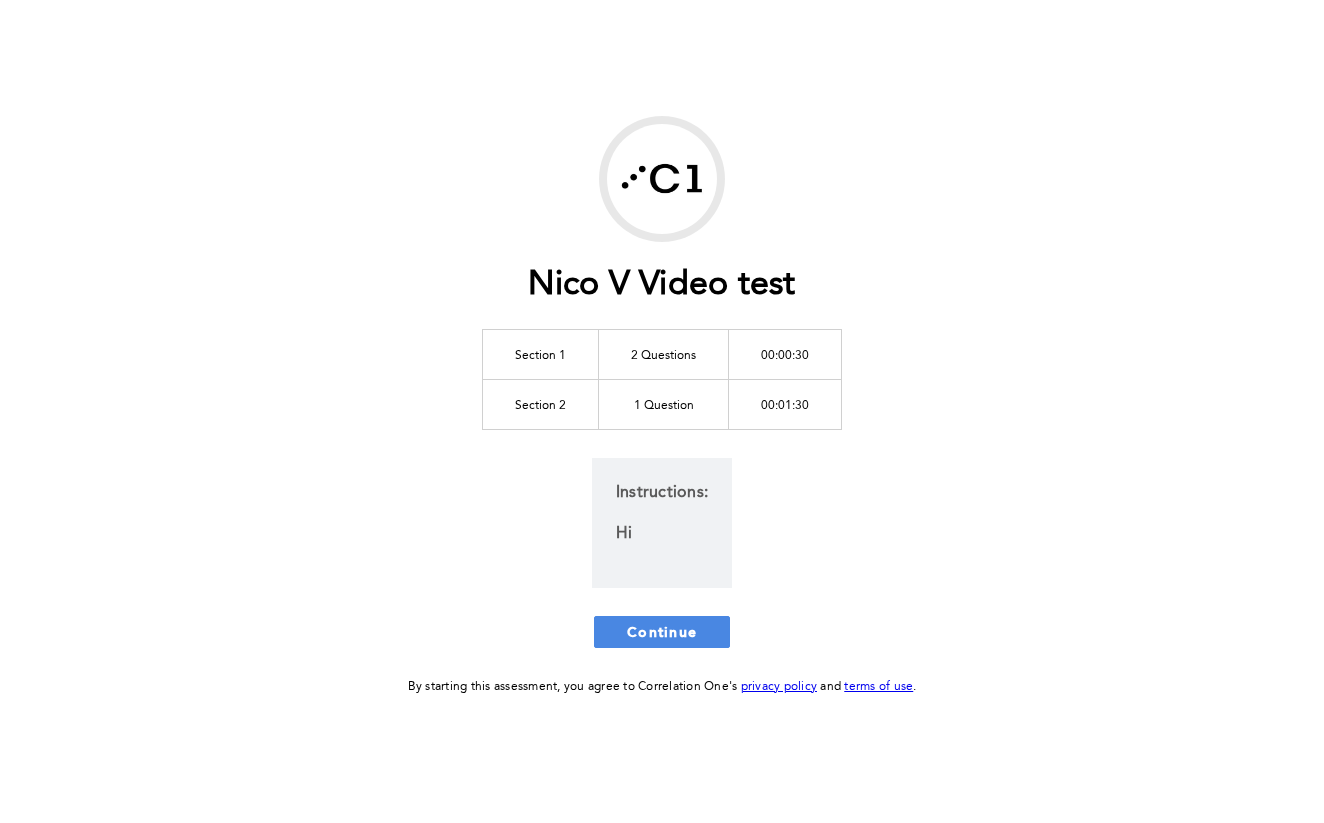 click on "Nico V Video test Section 1 2 Questions 00:00:30 Section 2 1 Question 00:01:30 Instructions: Hi Continue By starting this assessment, you agree to Correlation One's   privacy policy   and   terms of use ." at bounding box center (662, 407) 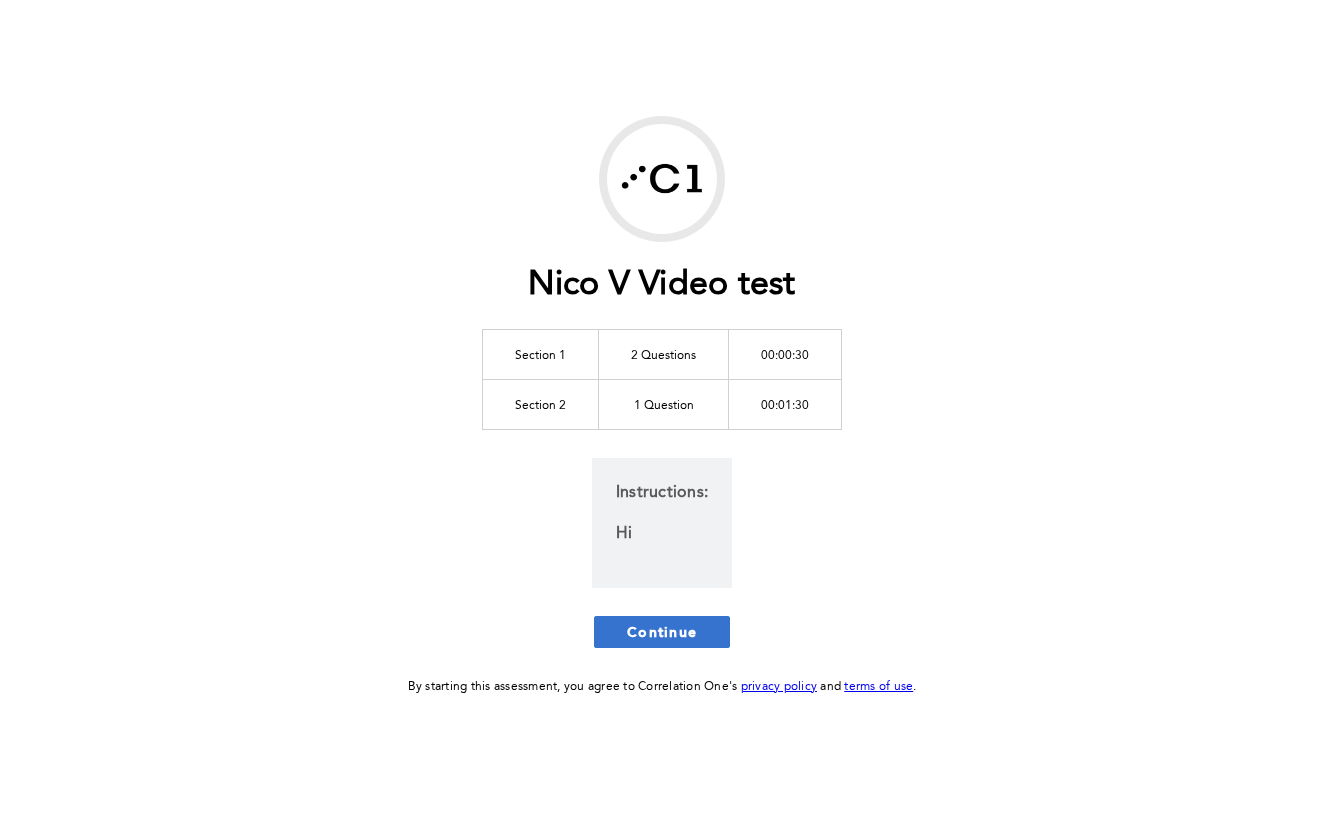 click on "Continue" at bounding box center [662, 631] 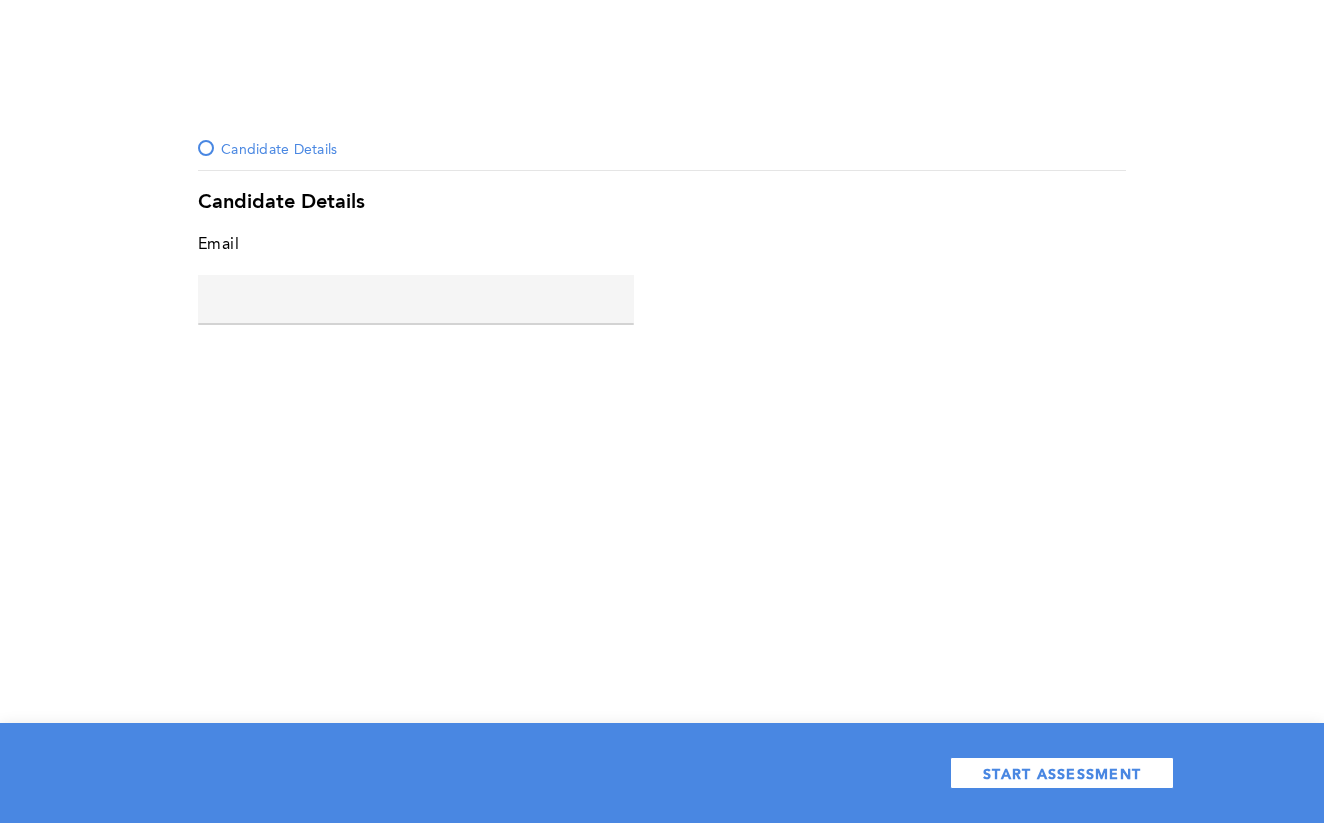 click 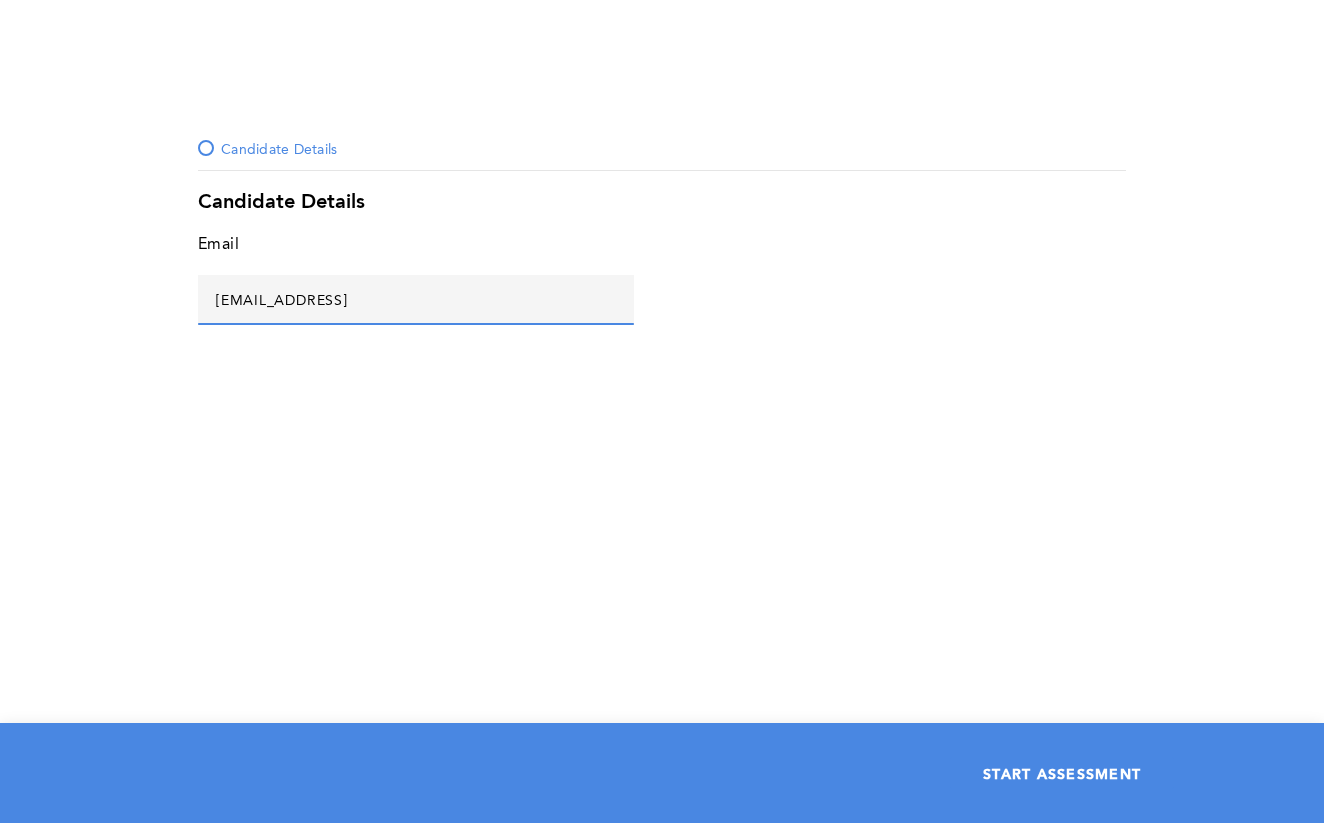 type on "asd@asd.asd" 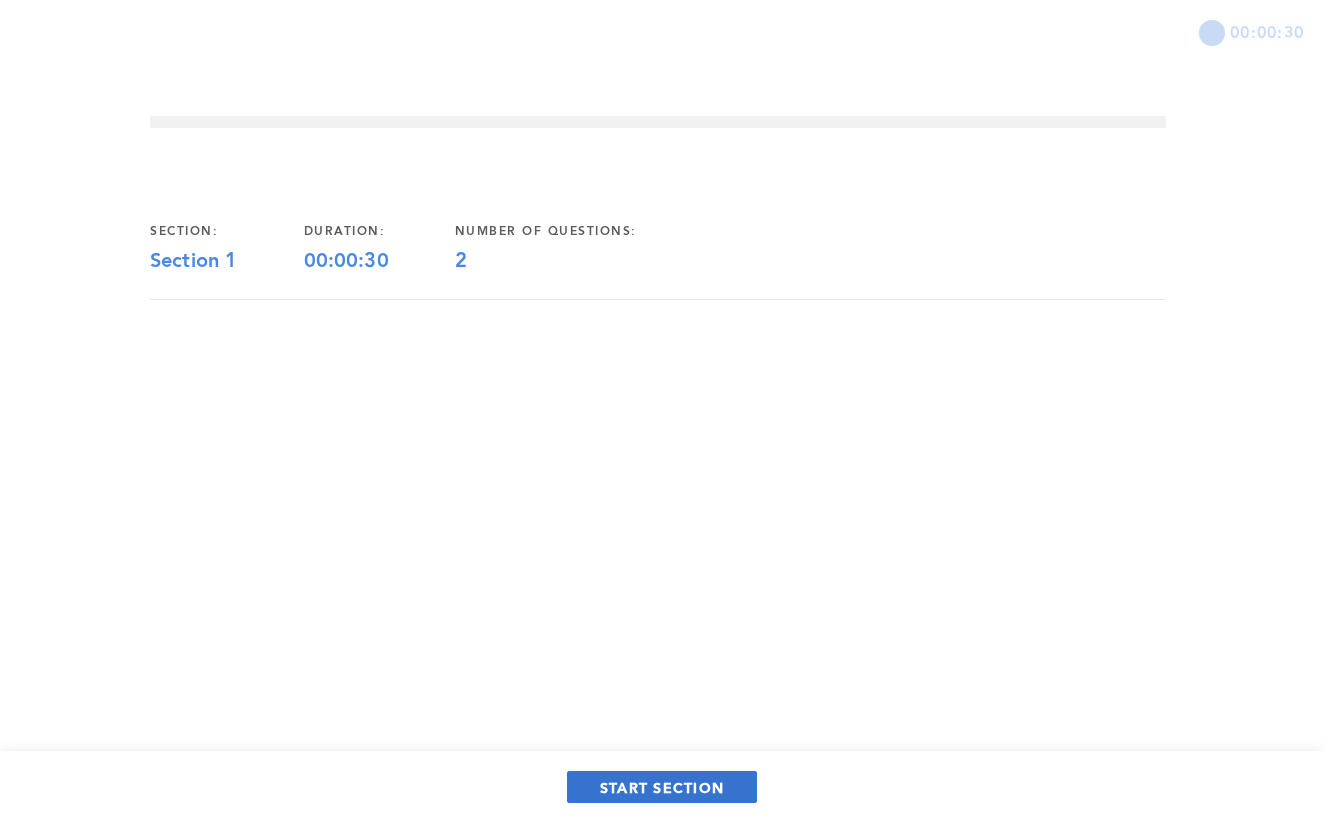 click on "START SECTION" at bounding box center [662, 787] 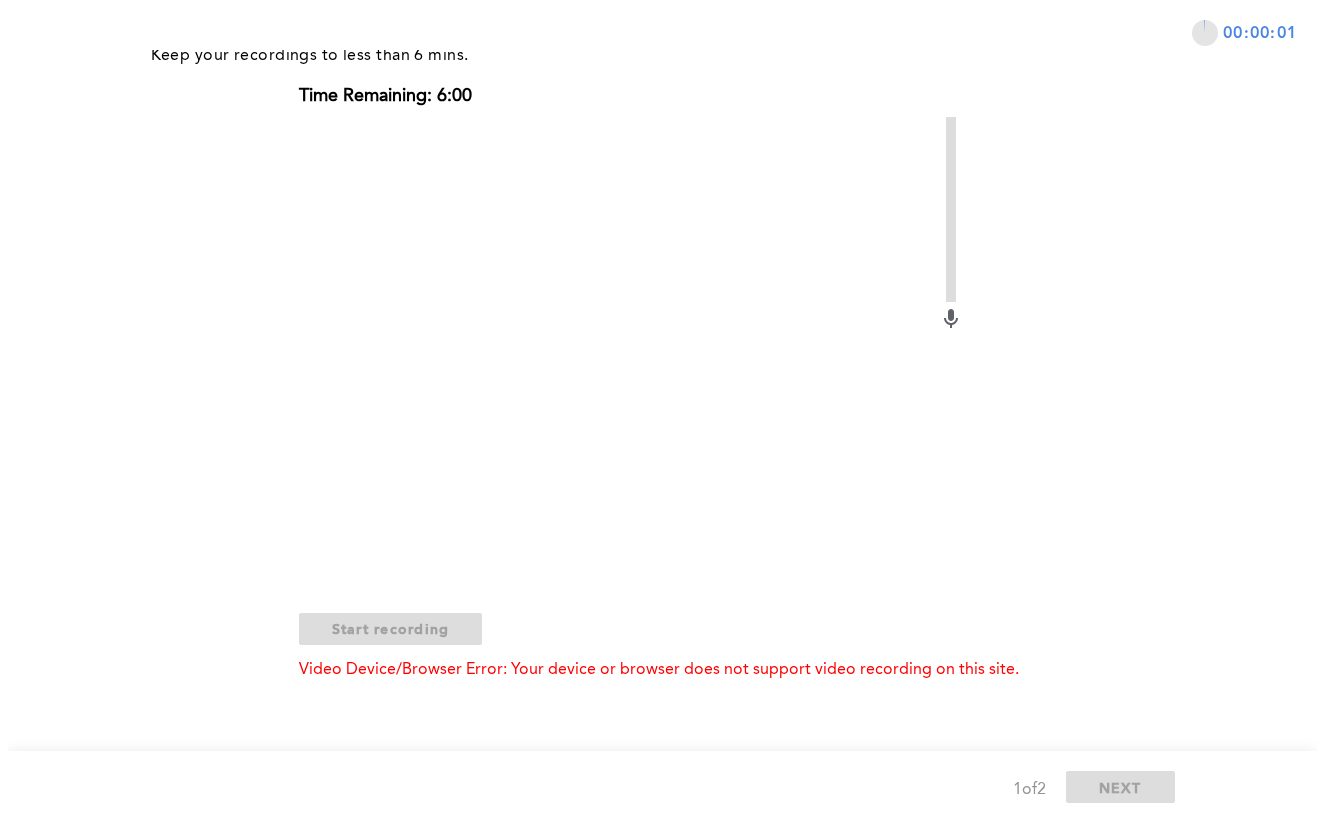 scroll, scrollTop: 0, scrollLeft: 0, axis: both 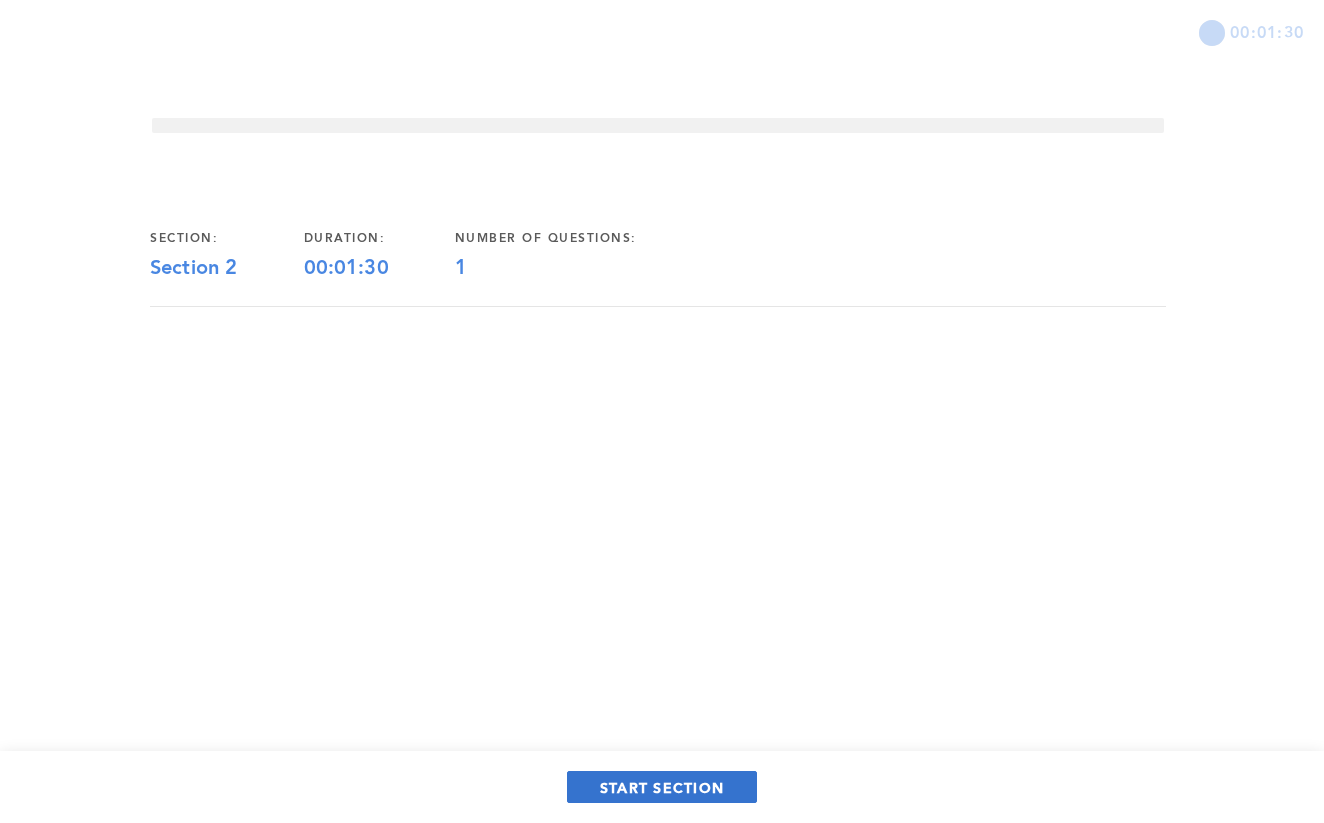 click on "START SECTION" at bounding box center [662, 787] 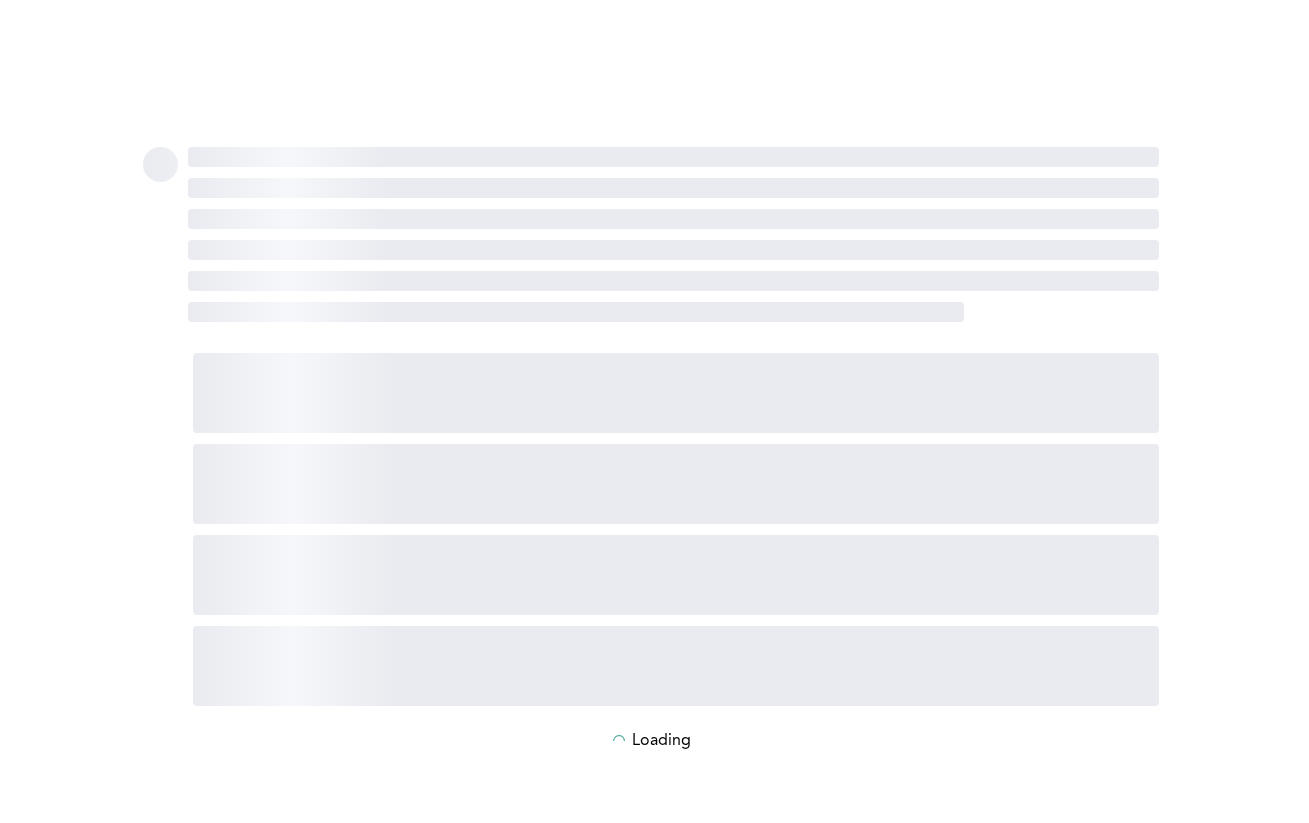 scroll, scrollTop: 0, scrollLeft: 0, axis: both 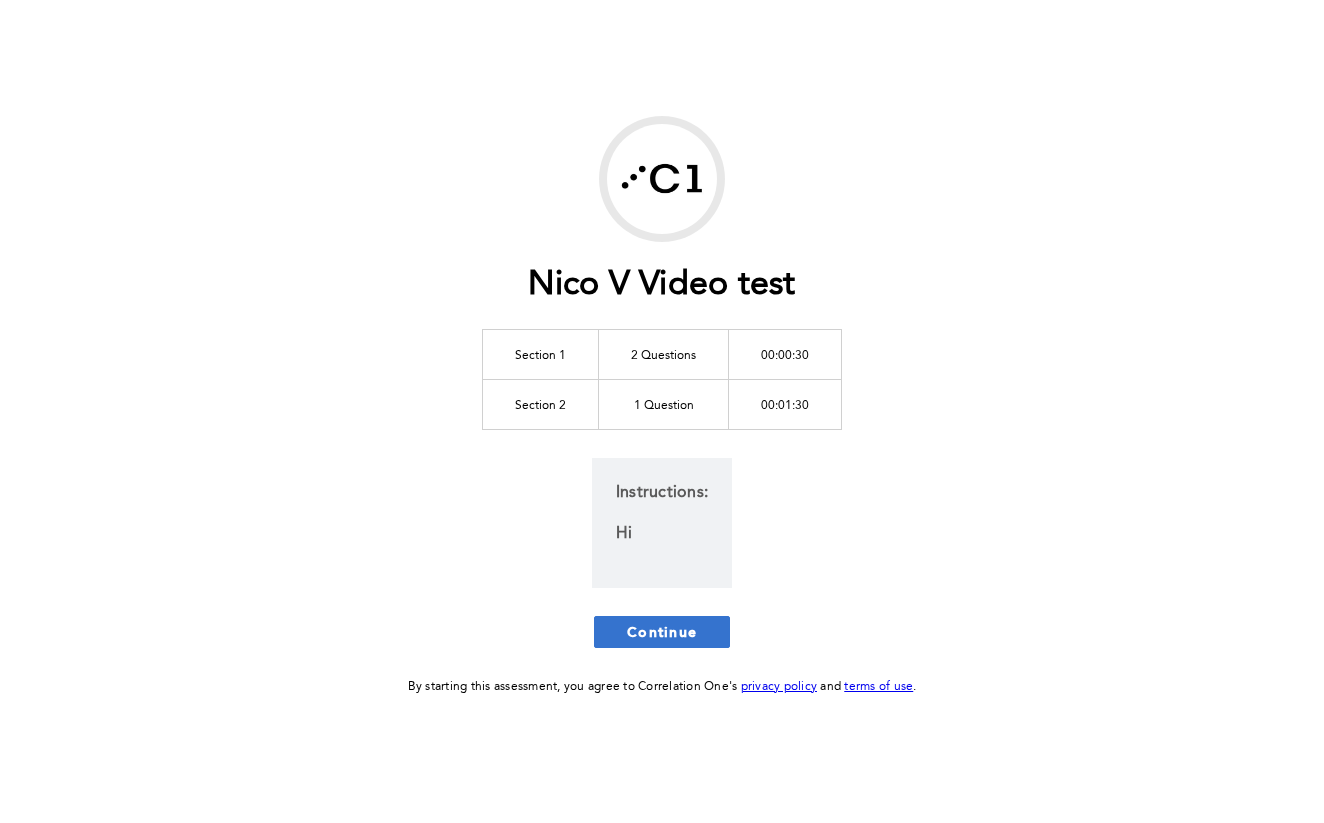 click on "Continue" at bounding box center (662, 632) 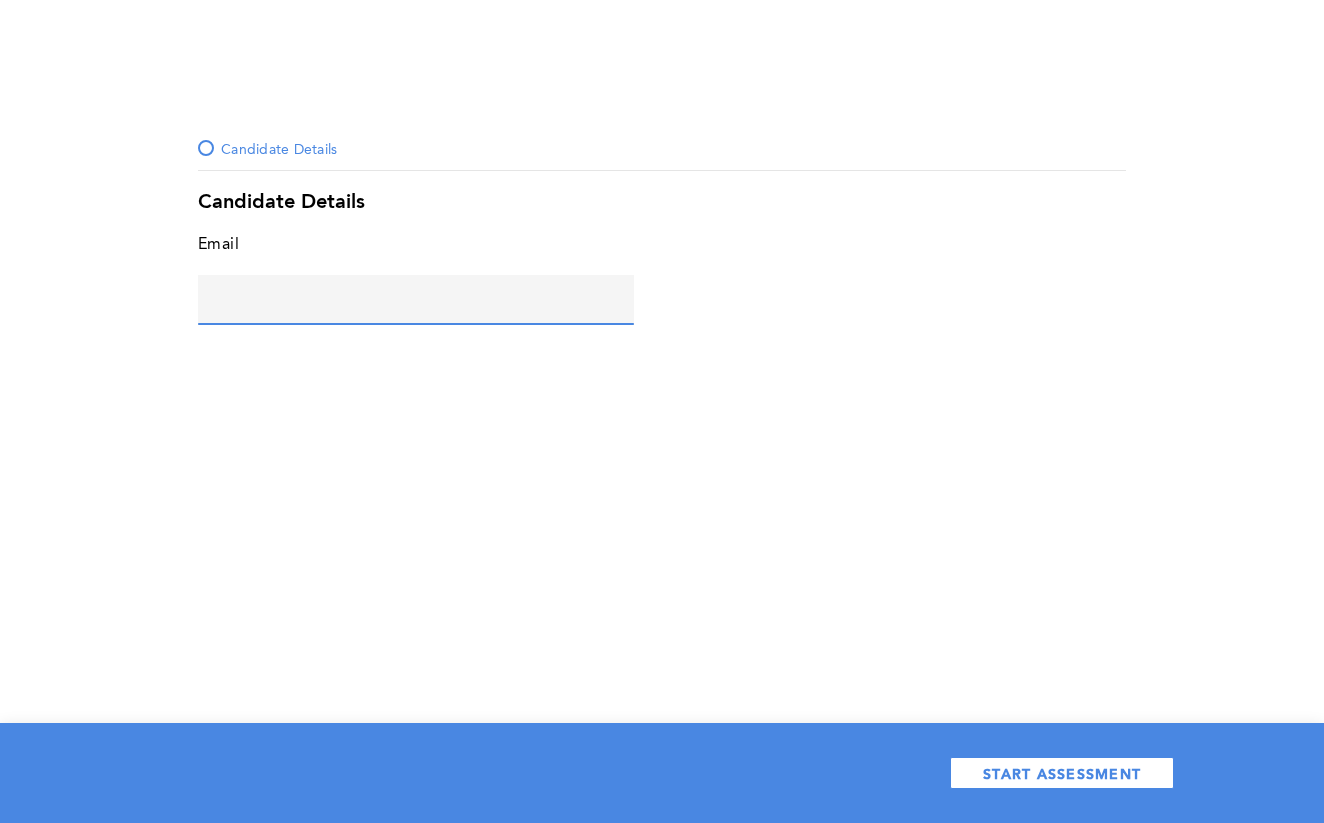 click 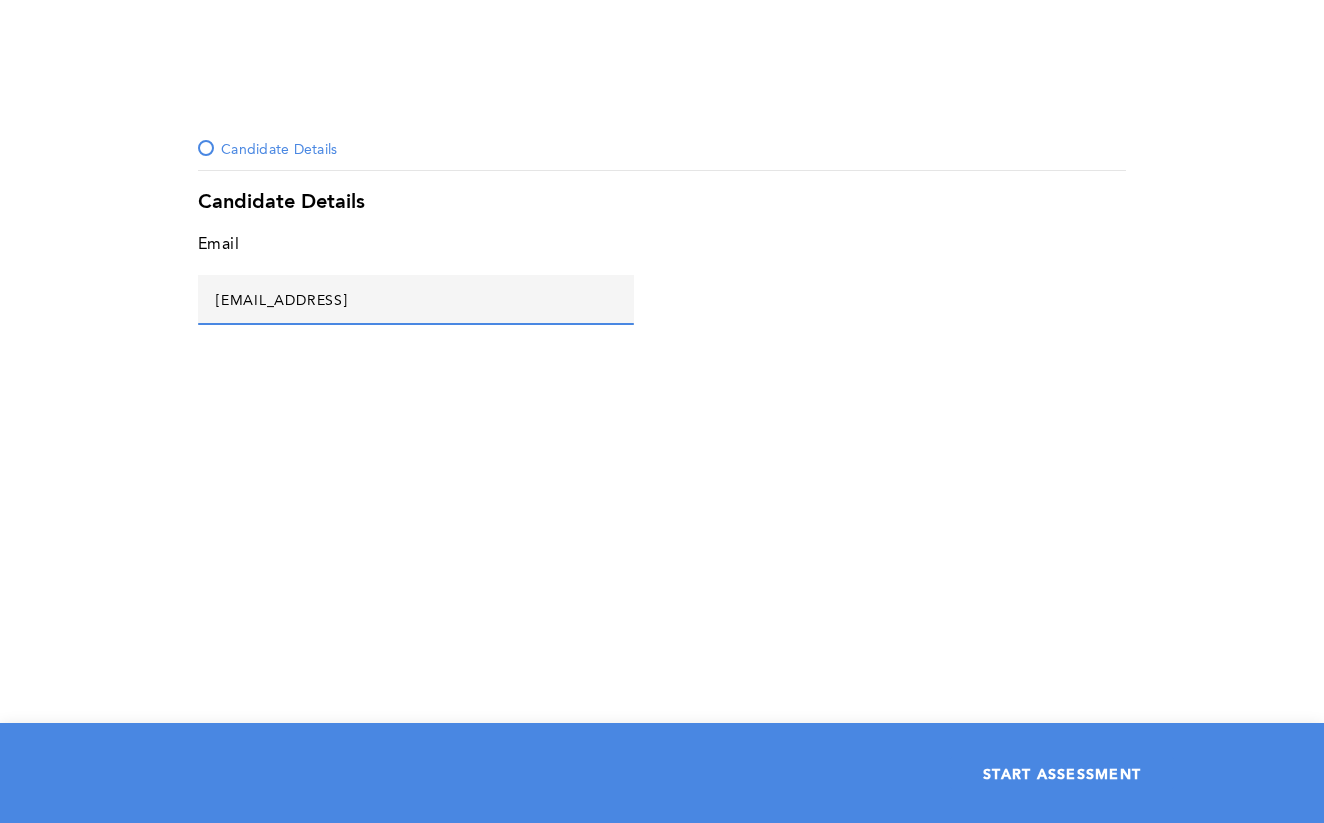 type on "ads@asd.asd" 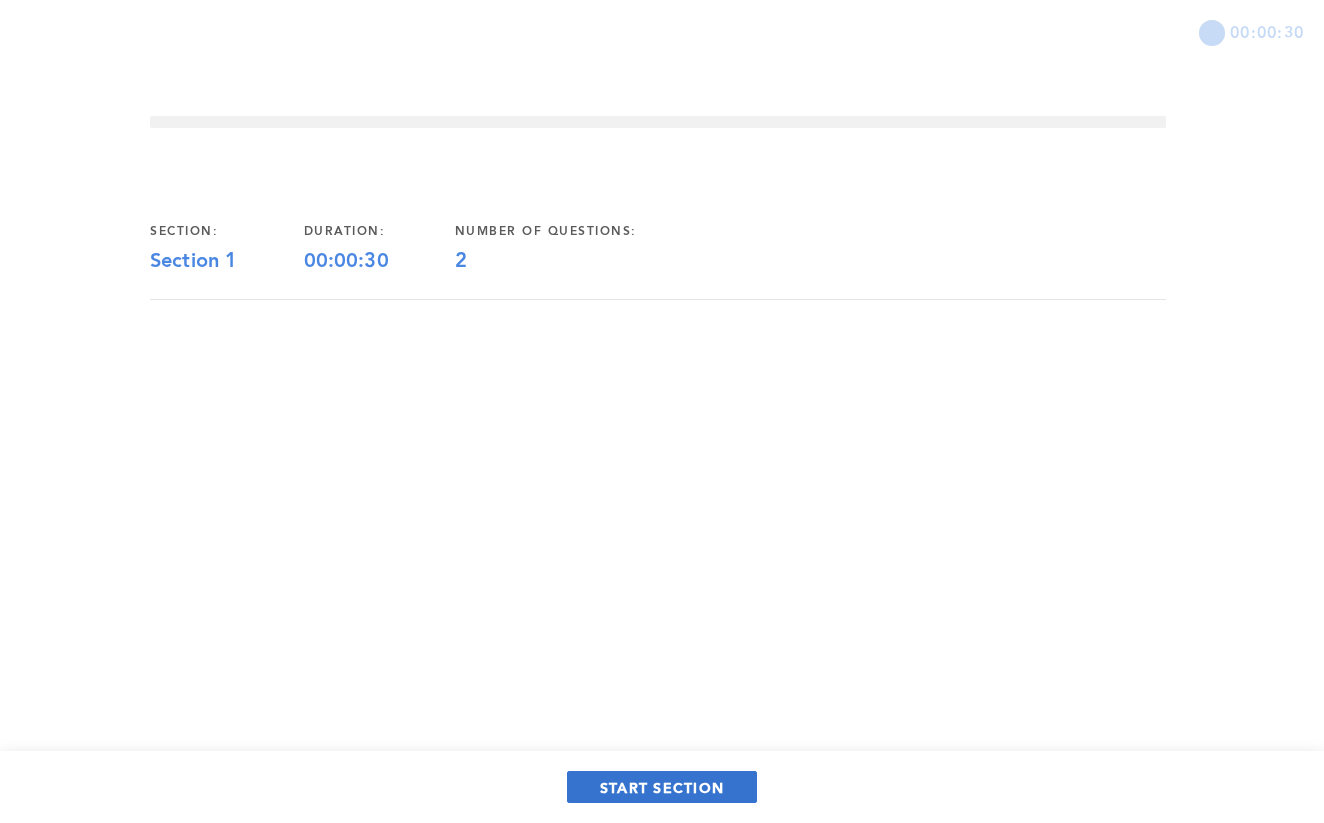 click on "START SECTION" at bounding box center (662, 787) 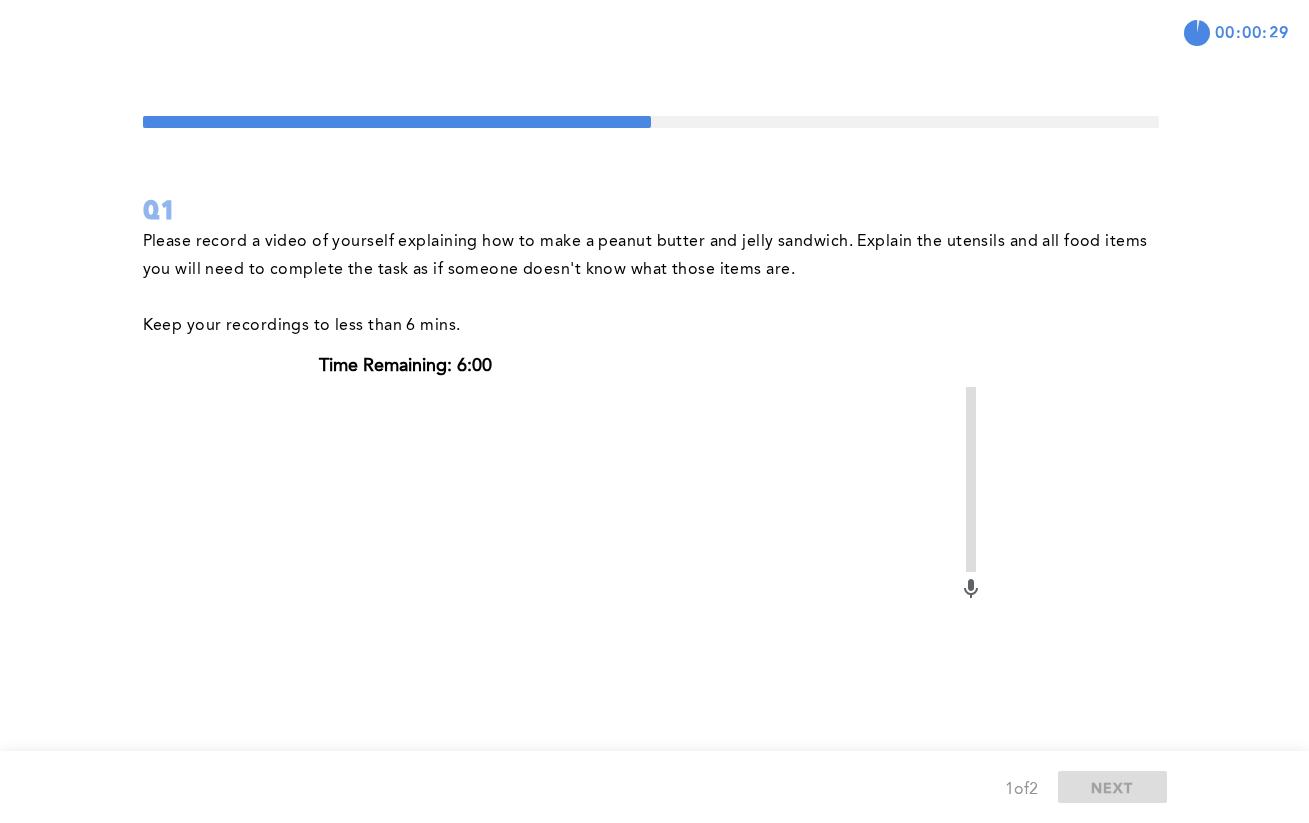 scroll, scrollTop: 252, scrollLeft: 0, axis: vertical 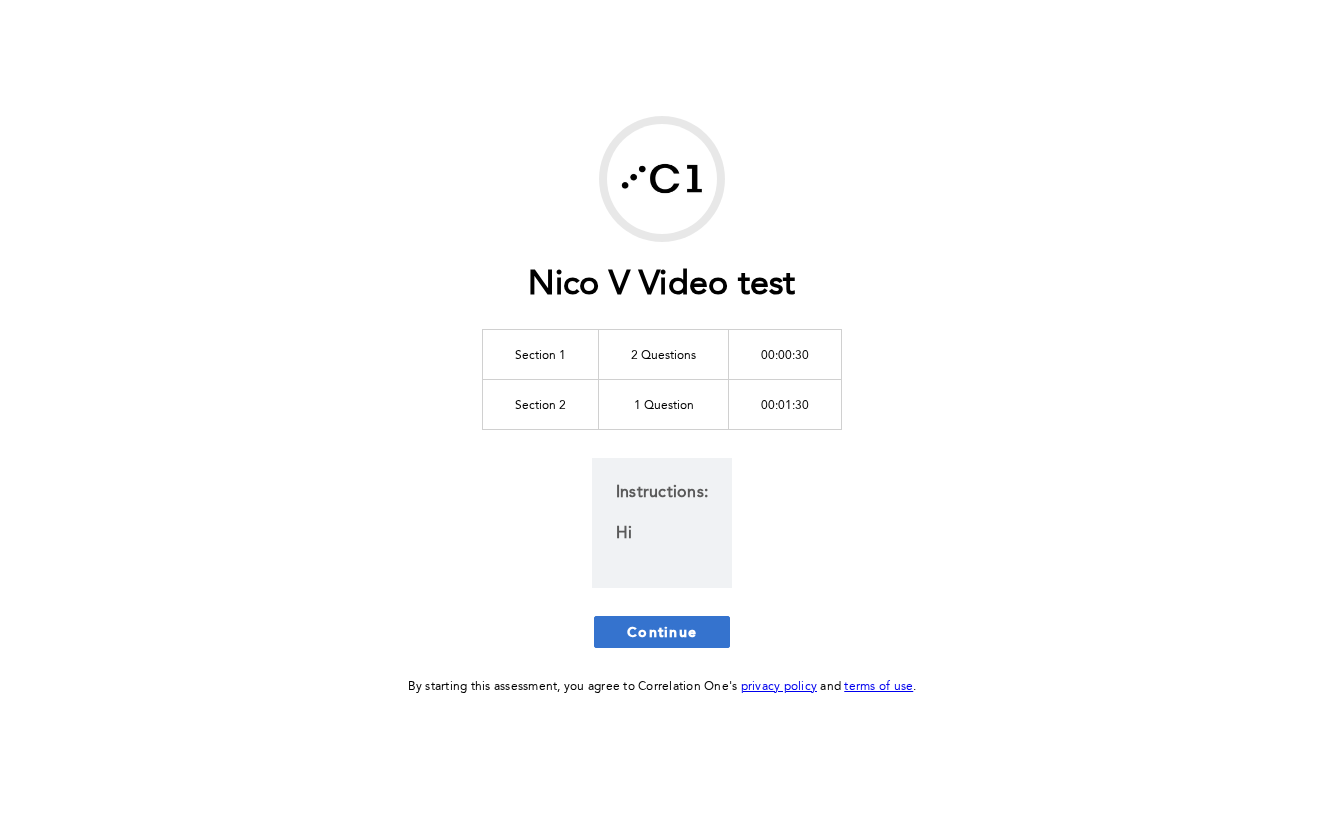 click on "Nico V Video test Section 1 2 Questions 00:00:30 Section 2 1 Question 00:01:30 Instructions: Hi Continue By starting this assessment, you agree to Correlation One's   privacy policy   and   terms of use ." at bounding box center (662, 407) 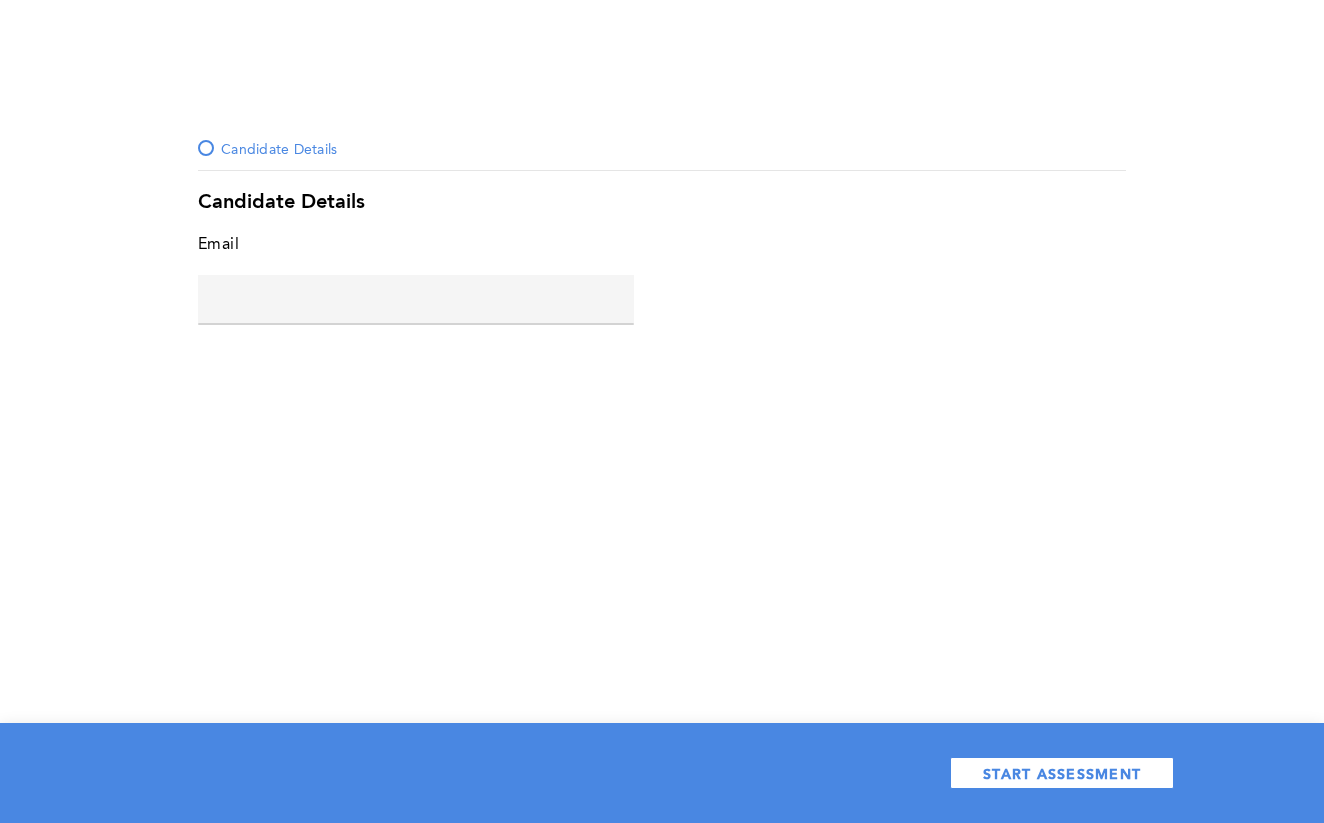 click on "error placeholder" 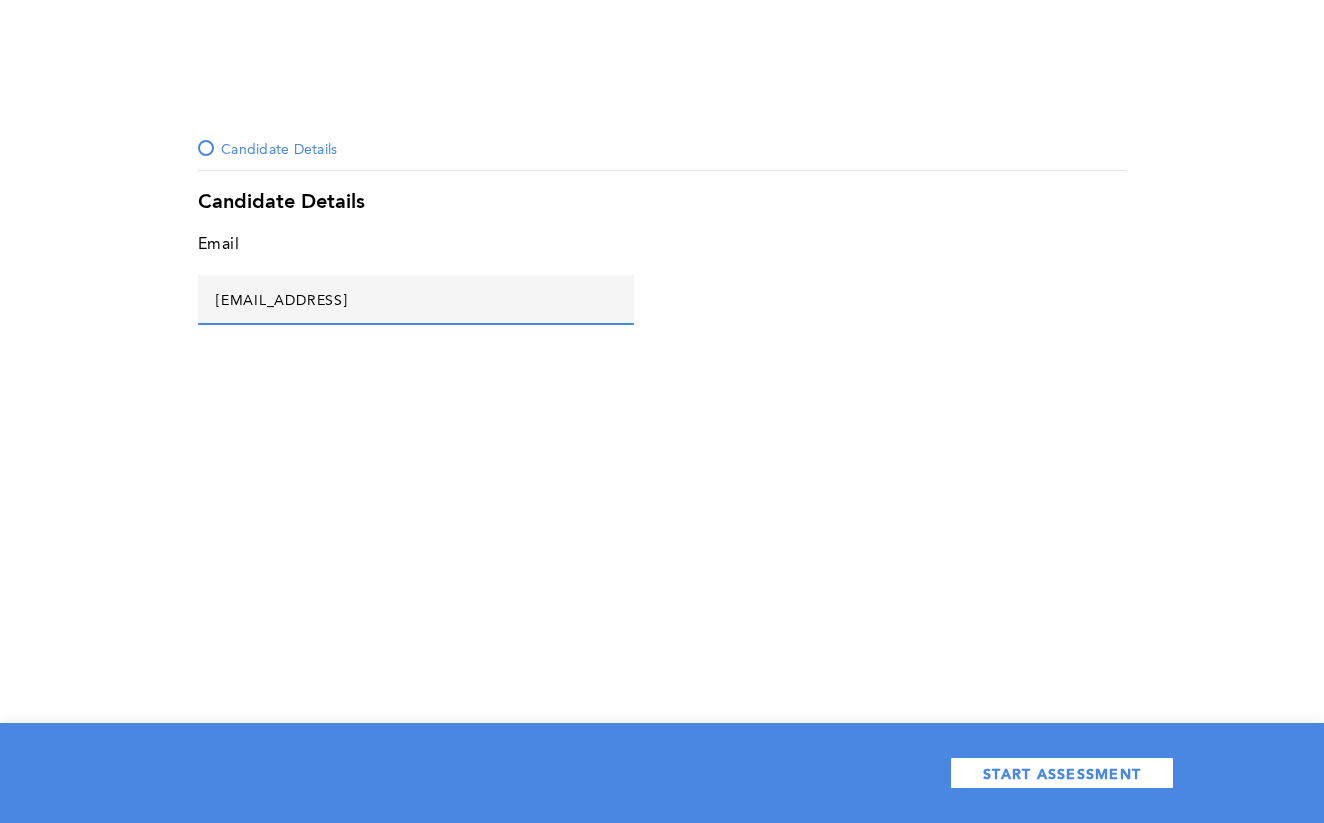 type on "ads@asd.asd" 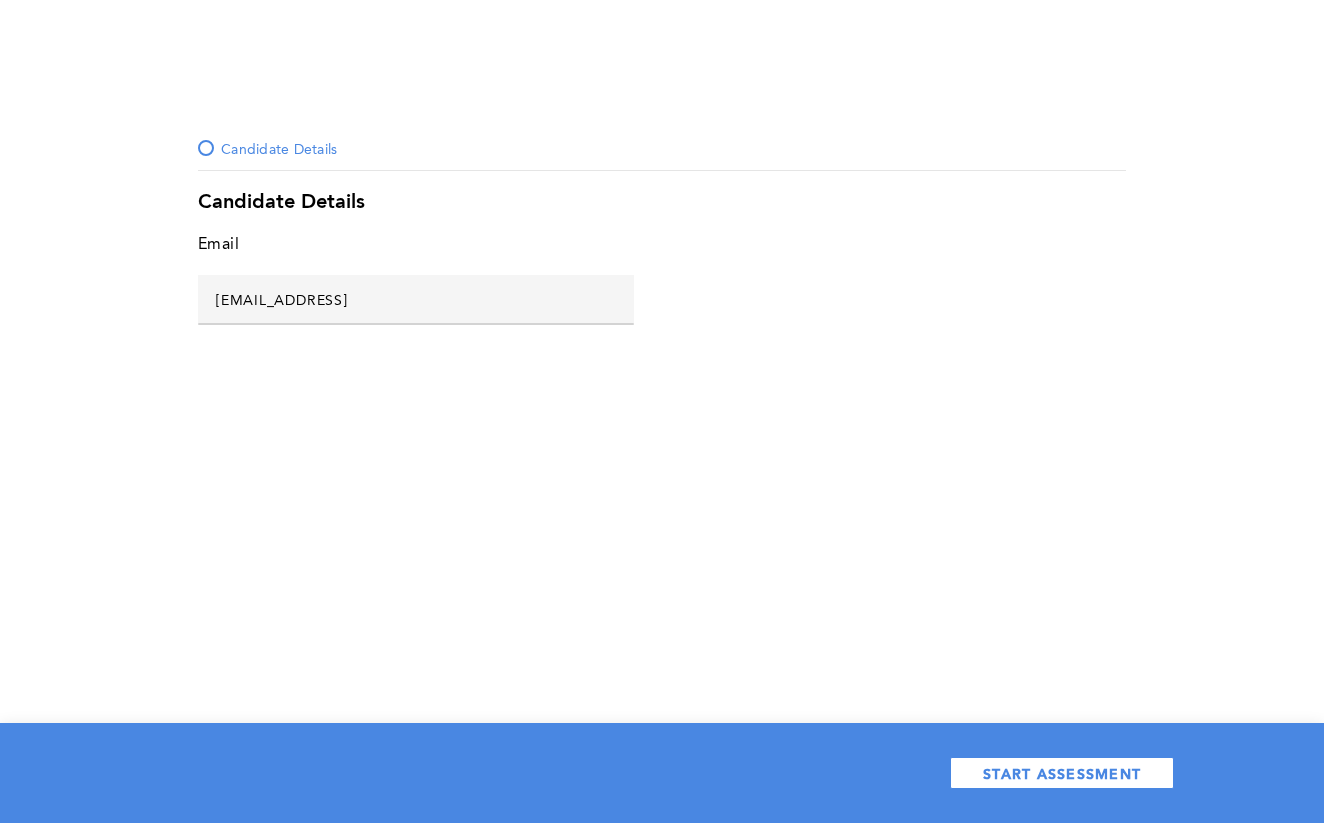 click on "START ASSESSMENT" at bounding box center (662, 773) 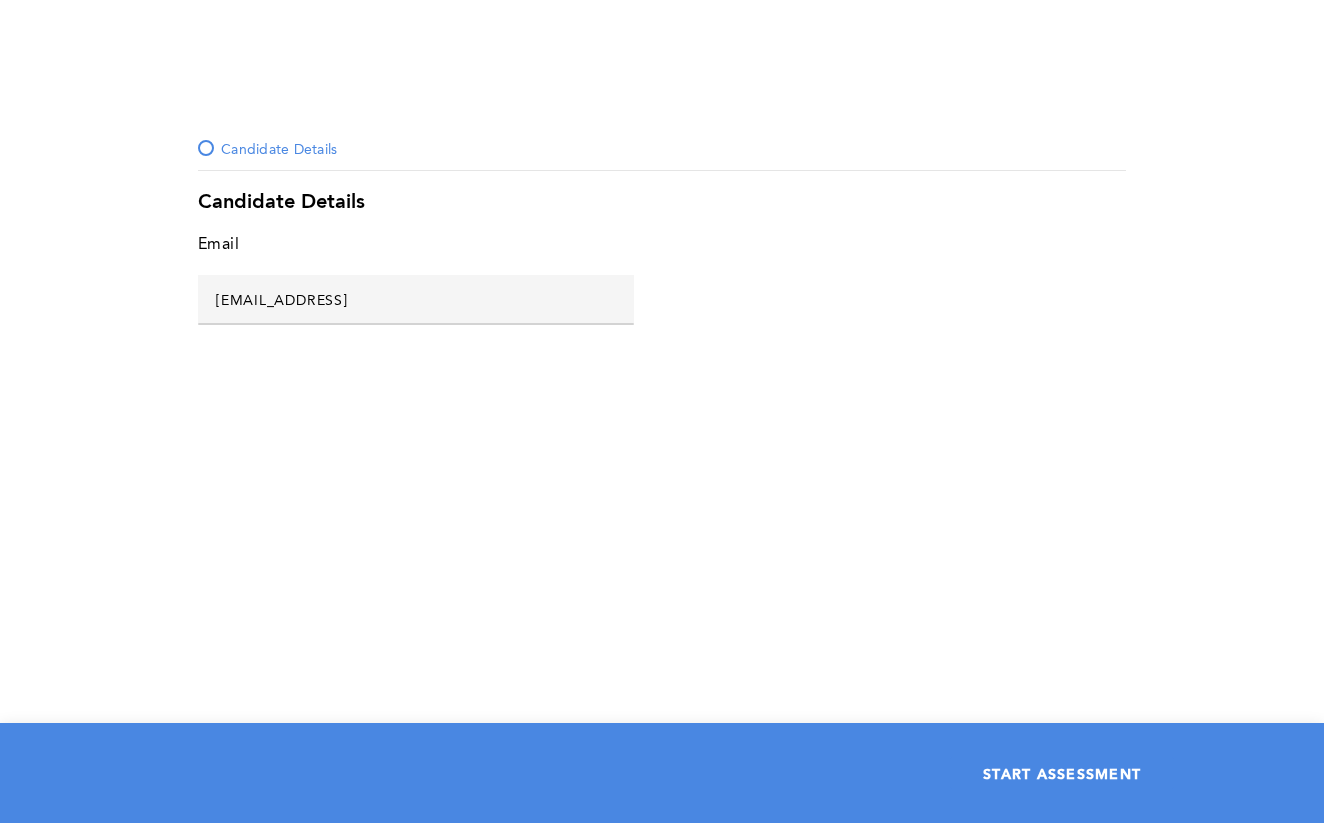 click on "START ASSESSMENT" at bounding box center (1062, 773) 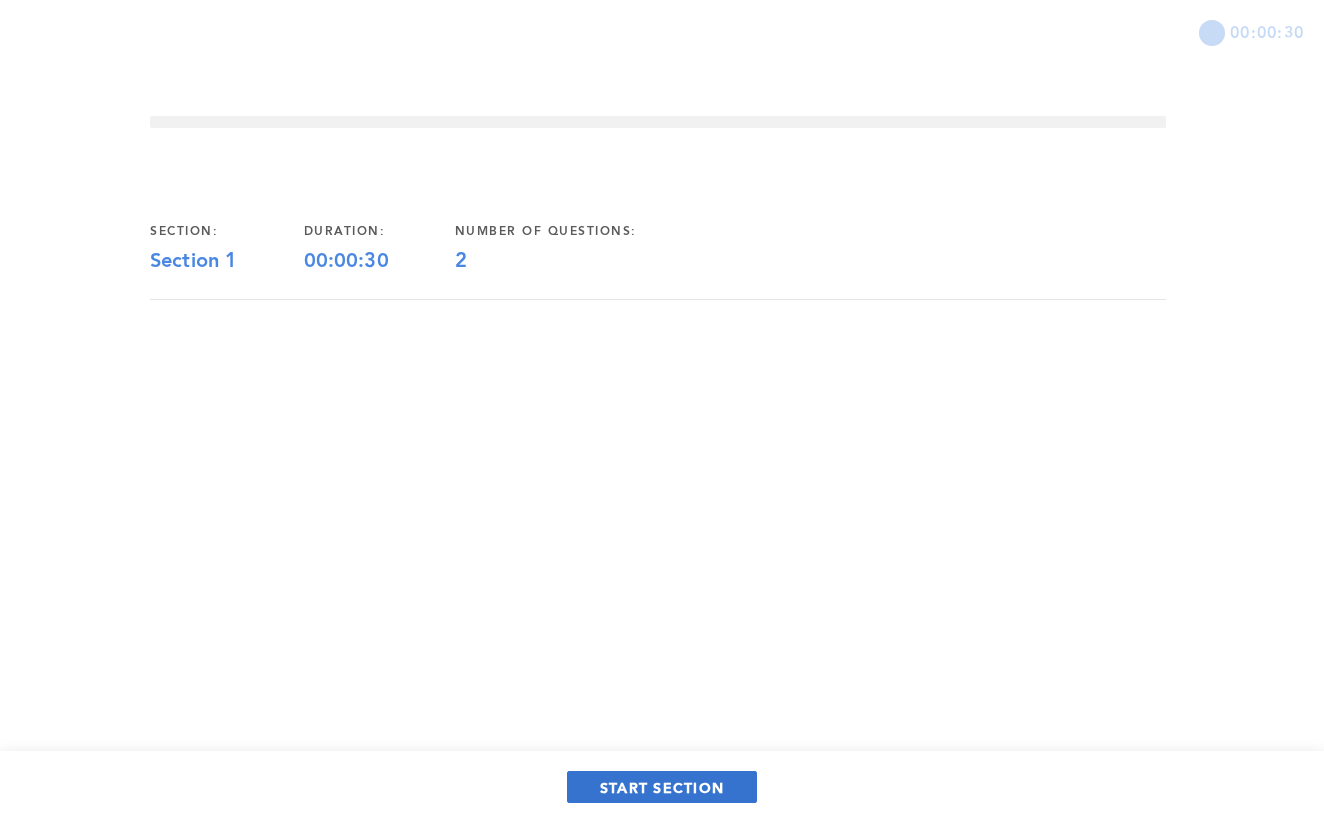 click on "START SECTION" at bounding box center (662, 787) 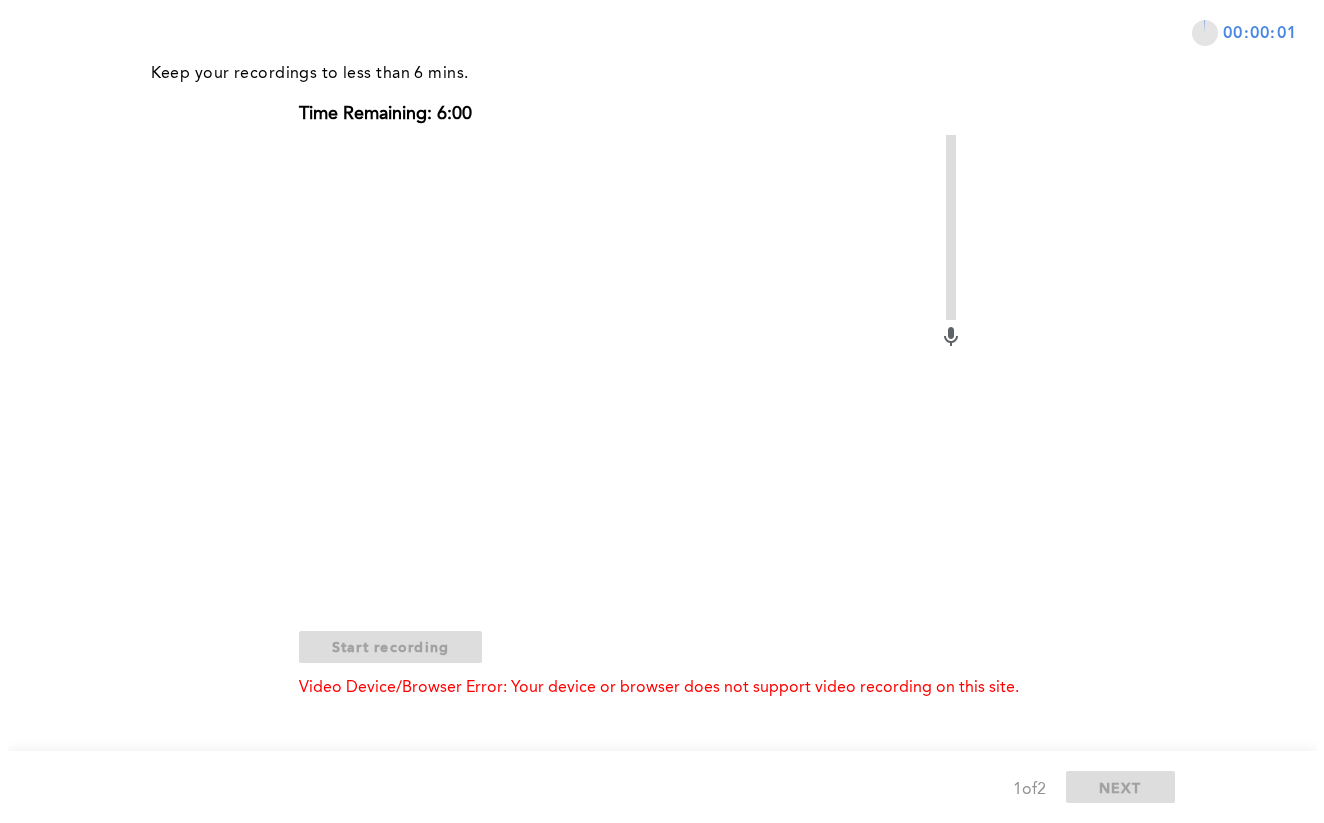 scroll, scrollTop: 0, scrollLeft: 0, axis: both 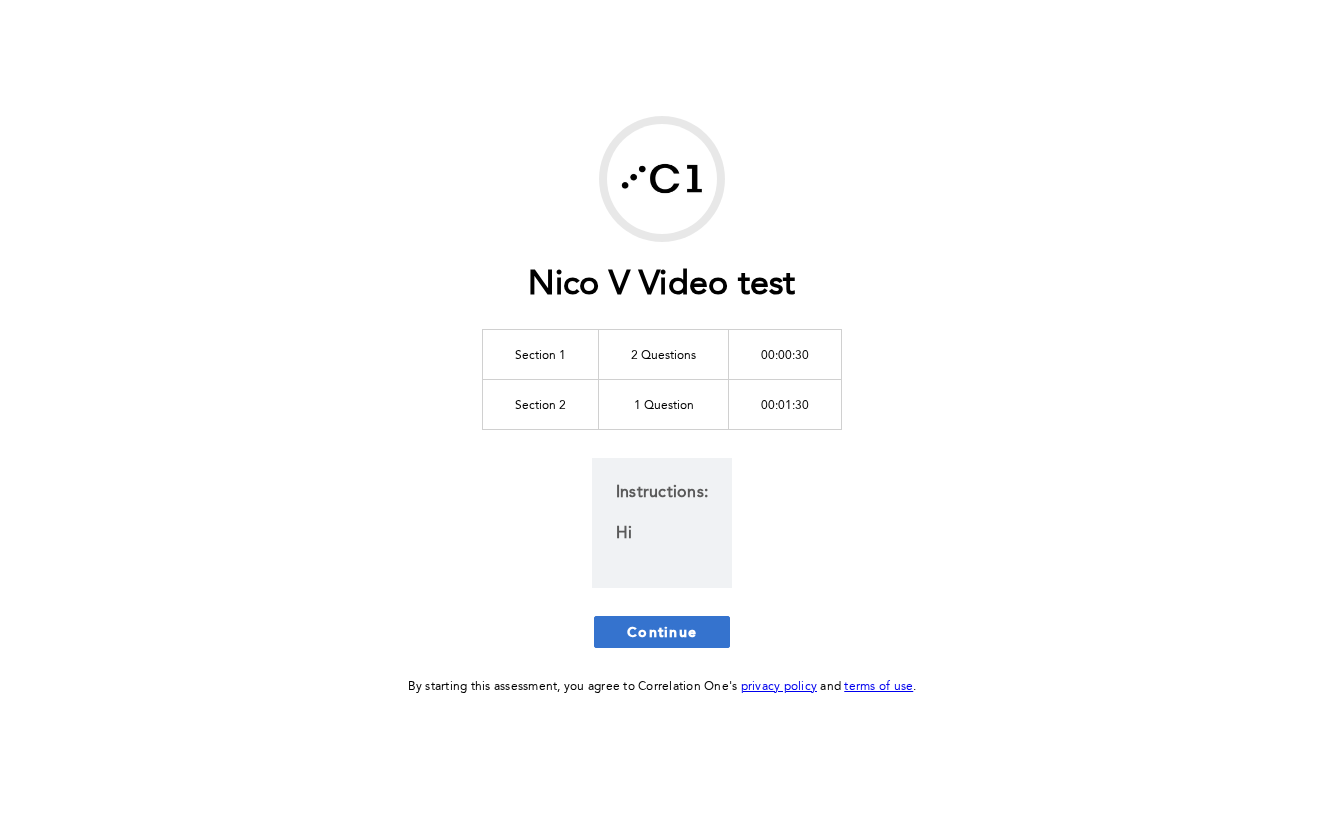 click on "Continue" at bounding box center (662, 631) 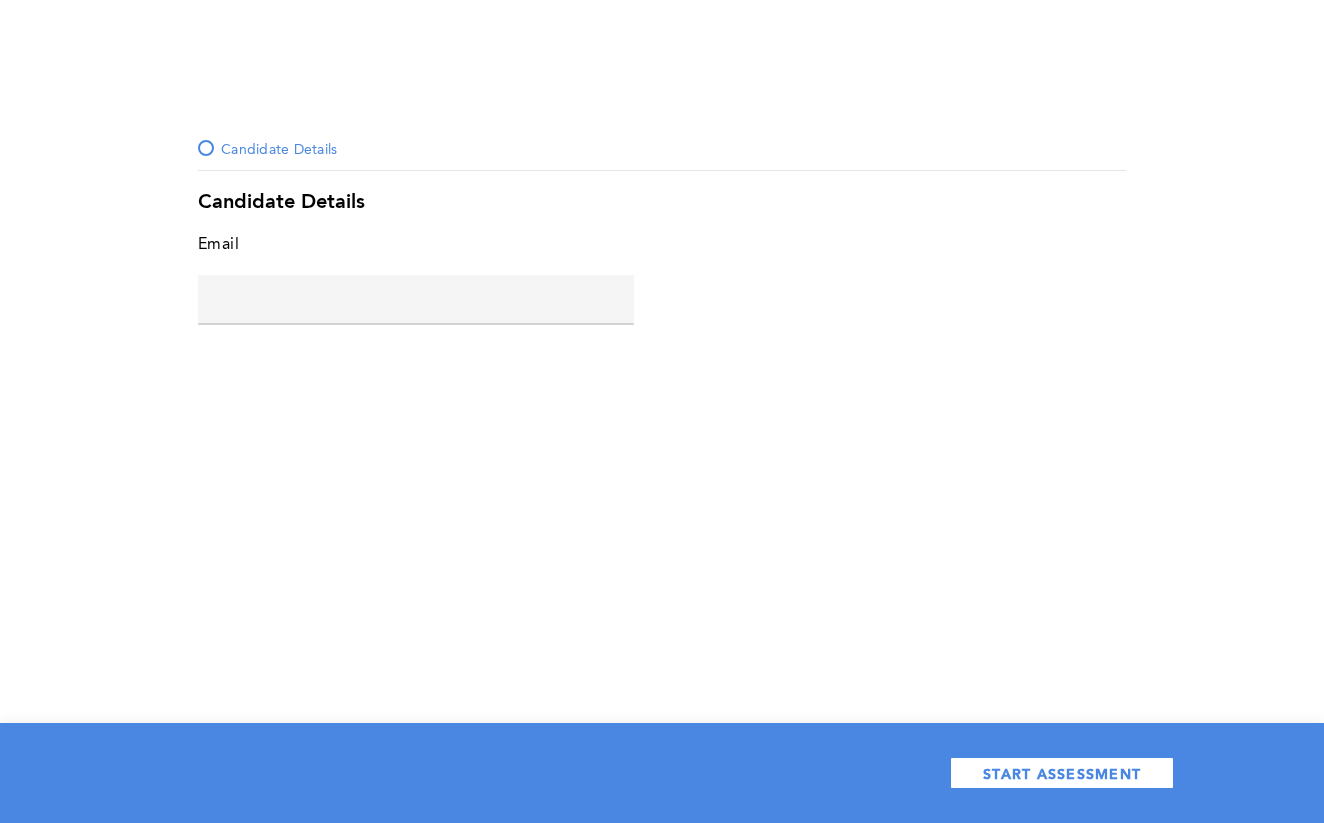 click 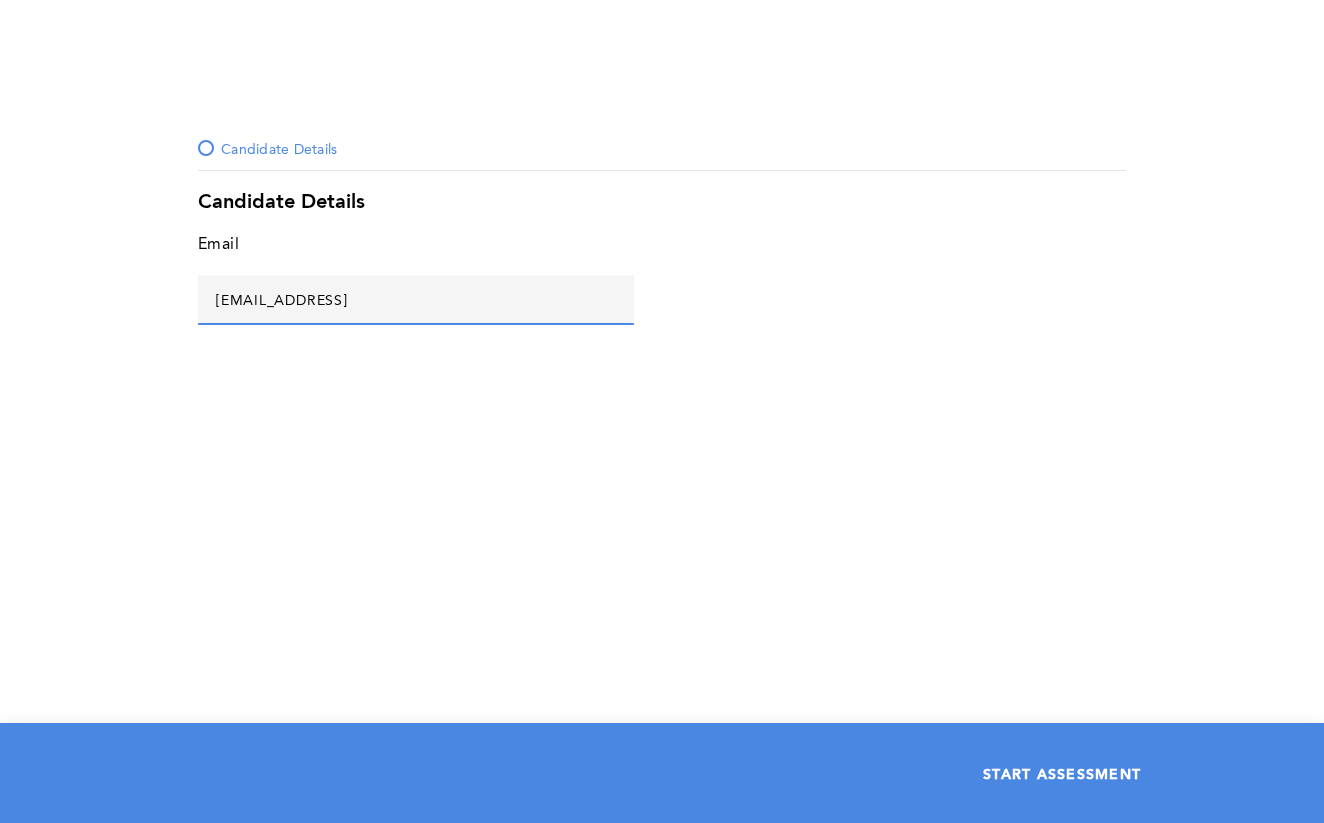 type on "asd@asd.asd" 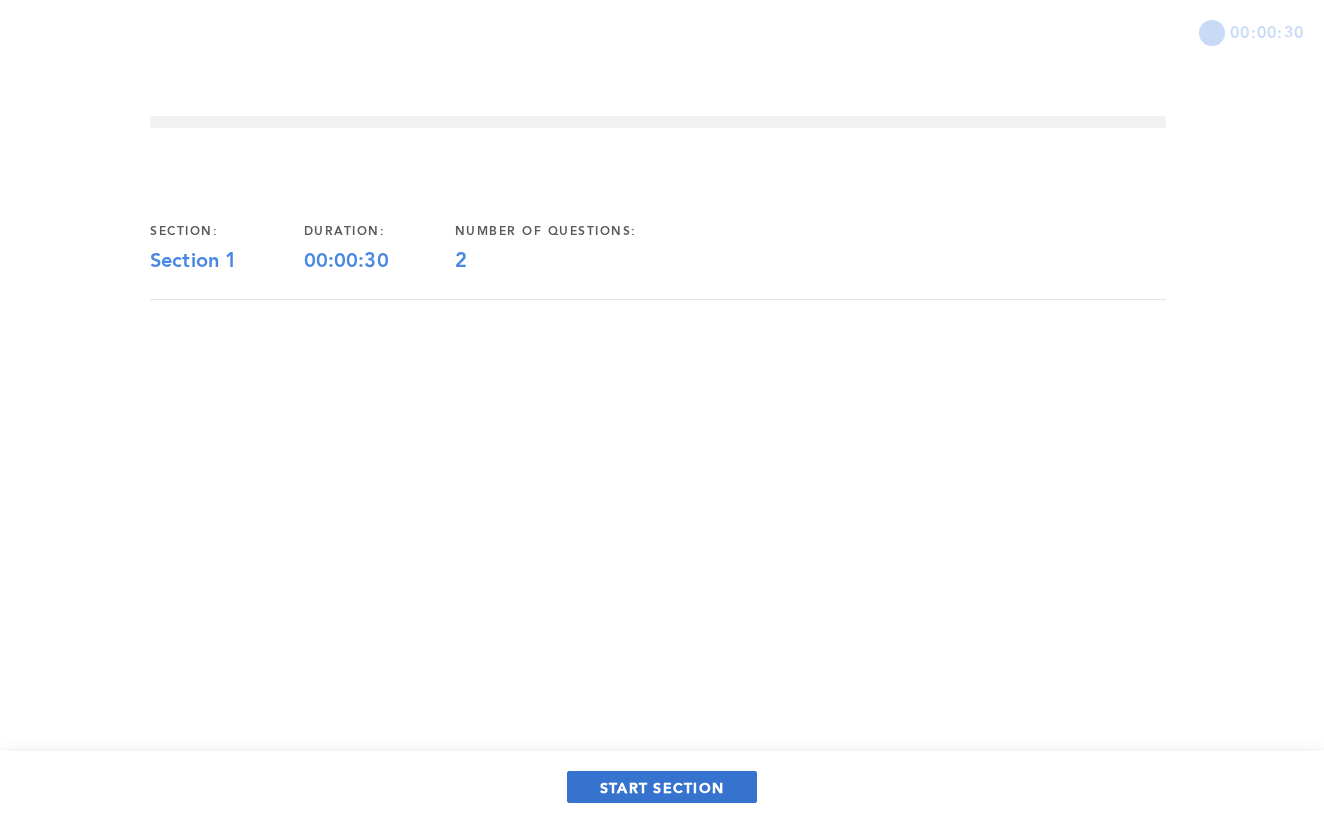 click on "START SECTION" at bounding box center (662, 787) 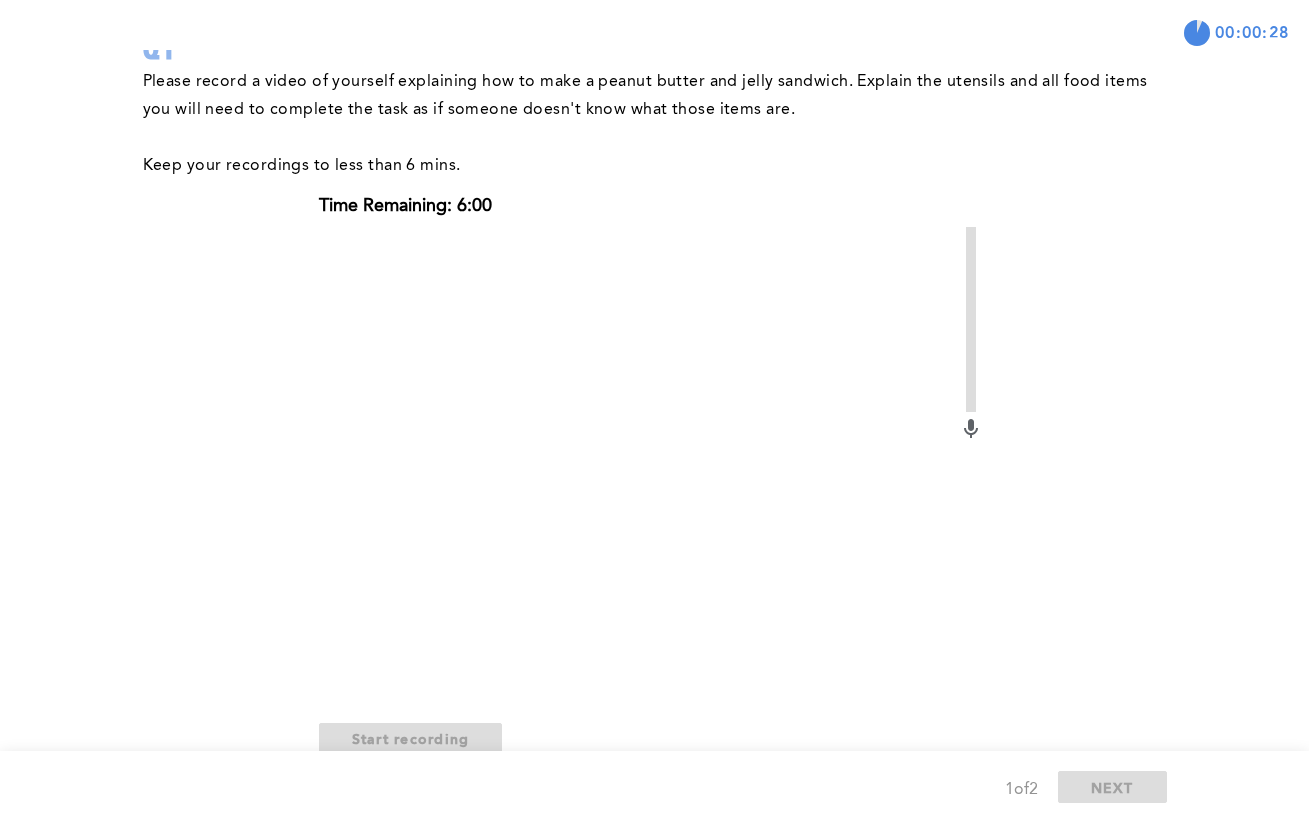 scroll, scrollTop: 270, scrollLeft: 0, axis: vertical 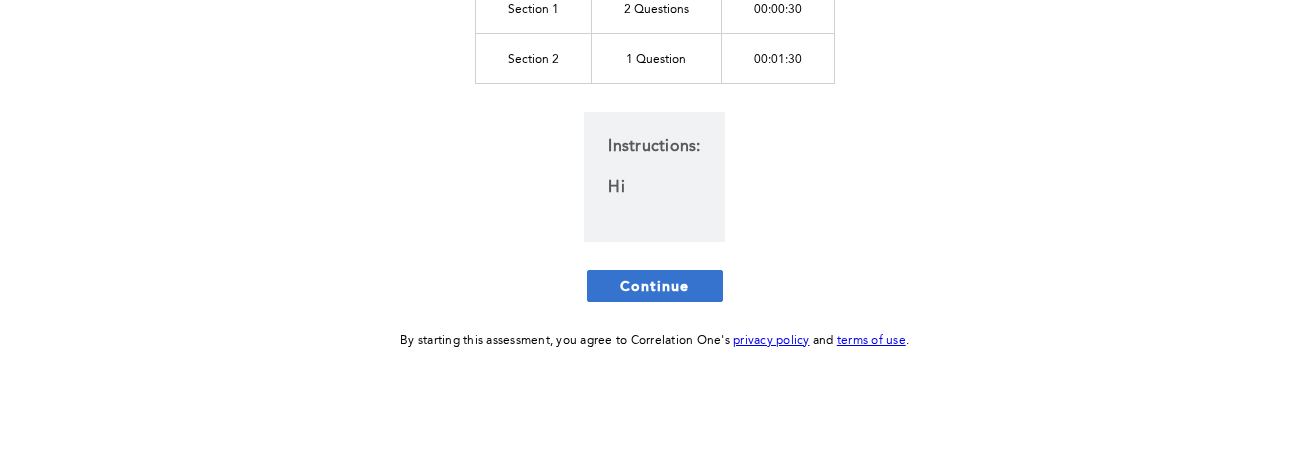 click on "Continue" at bounding box center (655, 286) 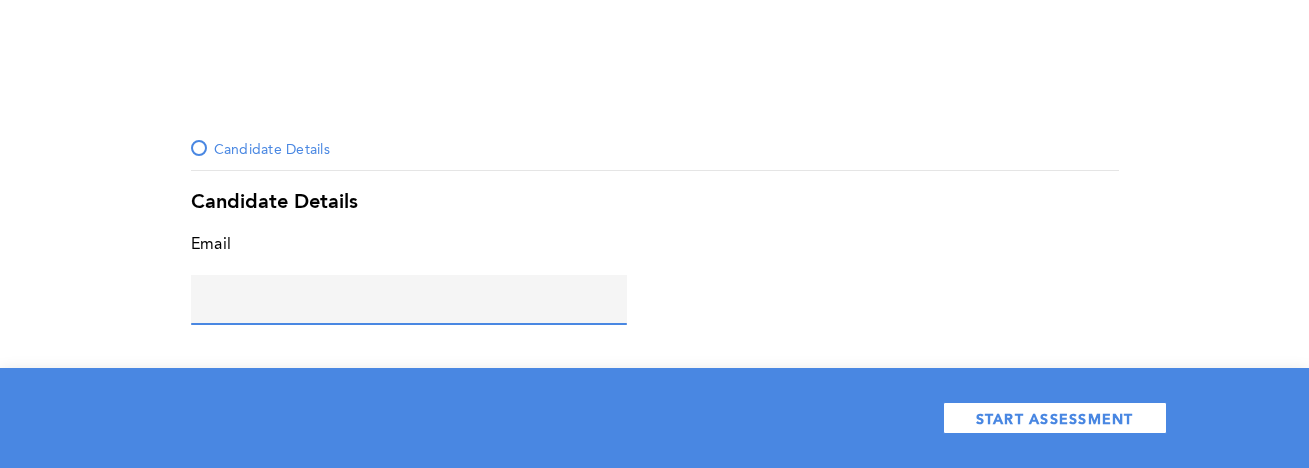 click 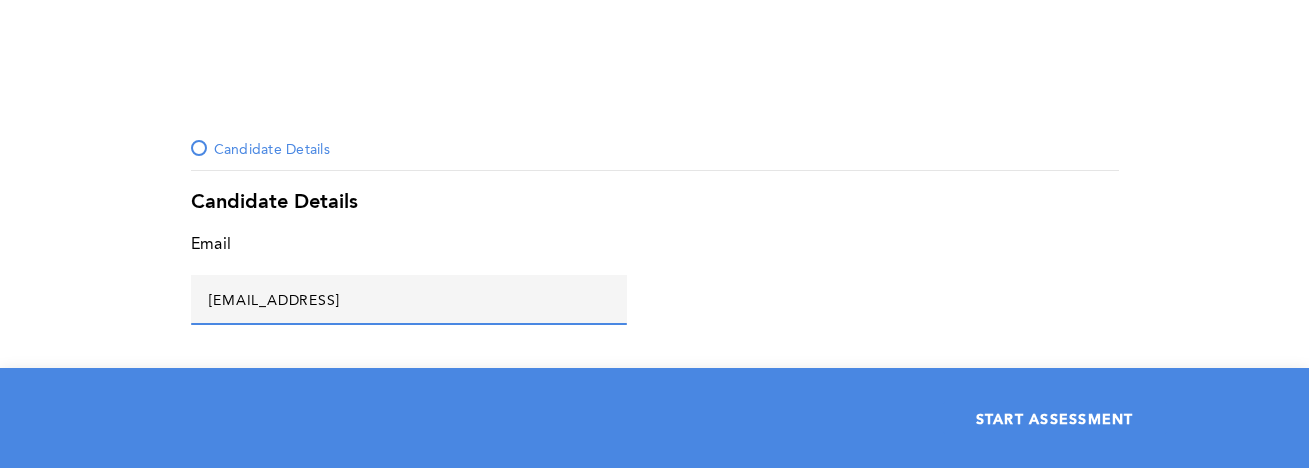 type on "asd@asd.asd" 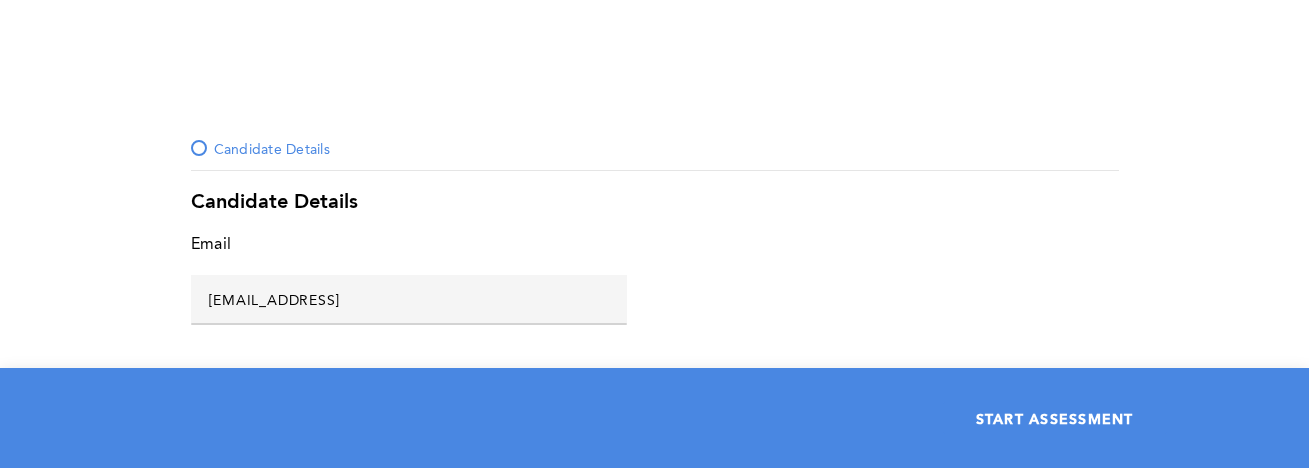 click on "START ASSESSMENT" at bounding box center [1055, 418] 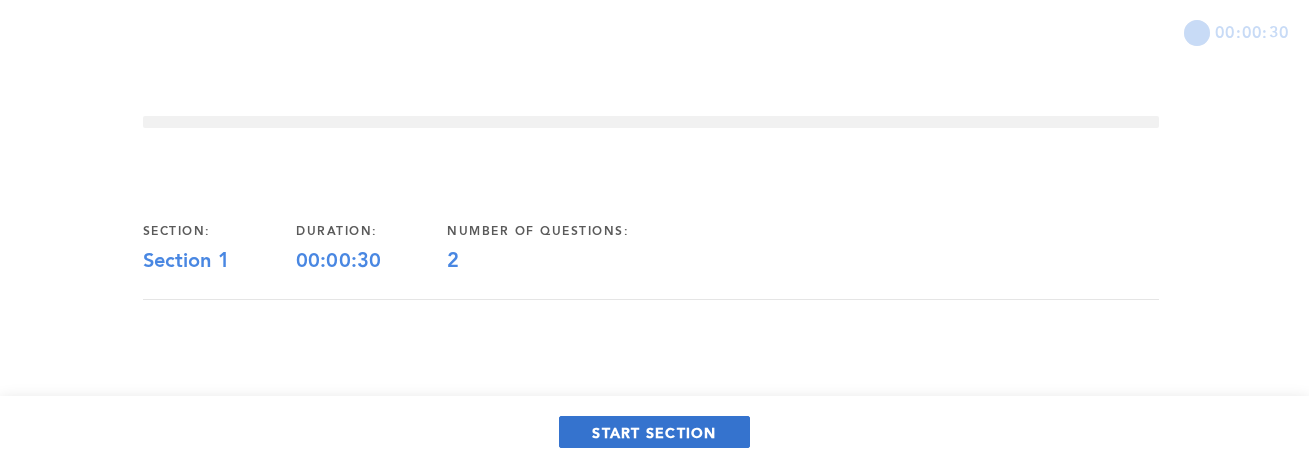 click on "Upload Status x In order to ensure the best browsing experience, please use a desktop or a laptop. (Screen size exceeding 960px is recommended) 00:00:30 section: Section 1 duration: 00:00:30 number of questions: 2 START SECTION" at bounding box center (654, 278) 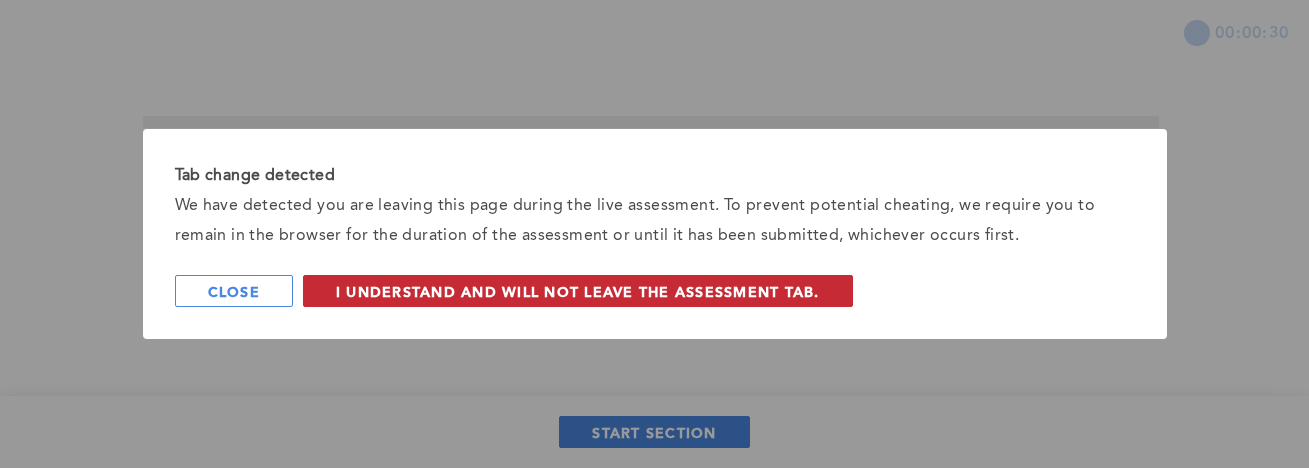 drag, startPoint x: 603, startPoint y: 266, endPoint x: 605, endPoint y: 282, distance: 16.124516 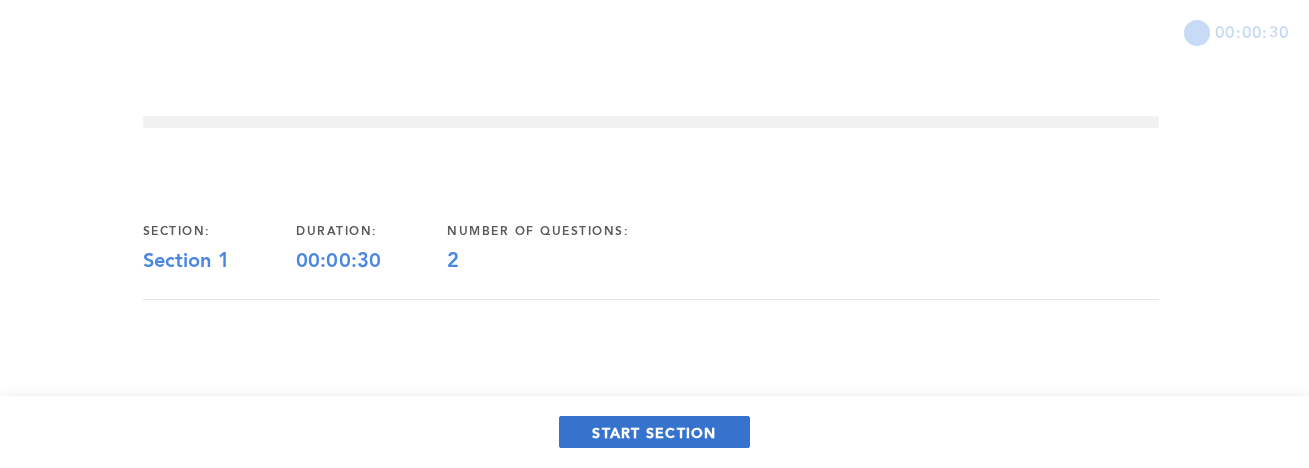 click on "START SECTION" at bounding box center (654, 432) 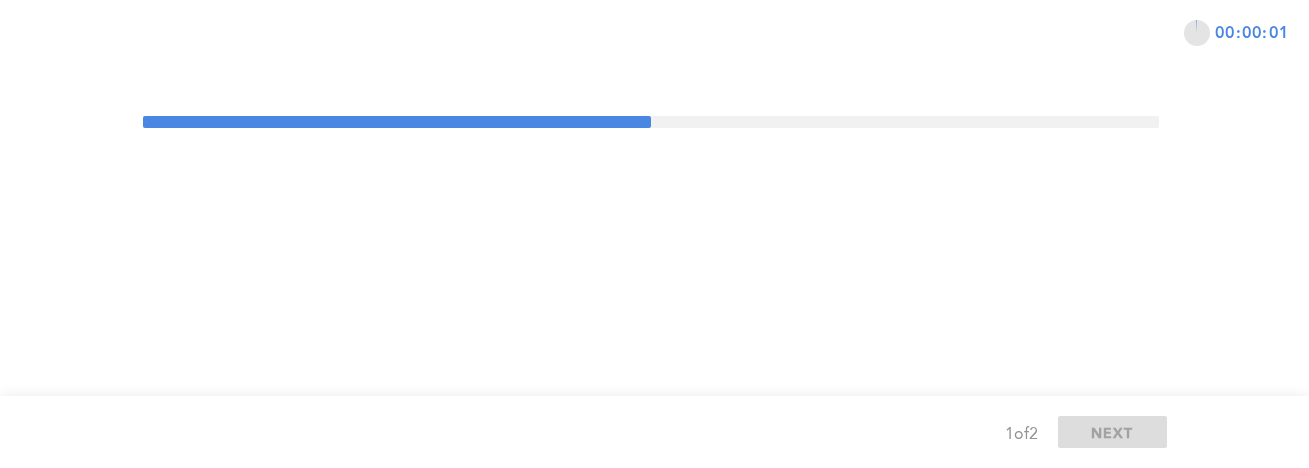 scroll, scrollTop: 0, scrollLeft: 0, axis: both 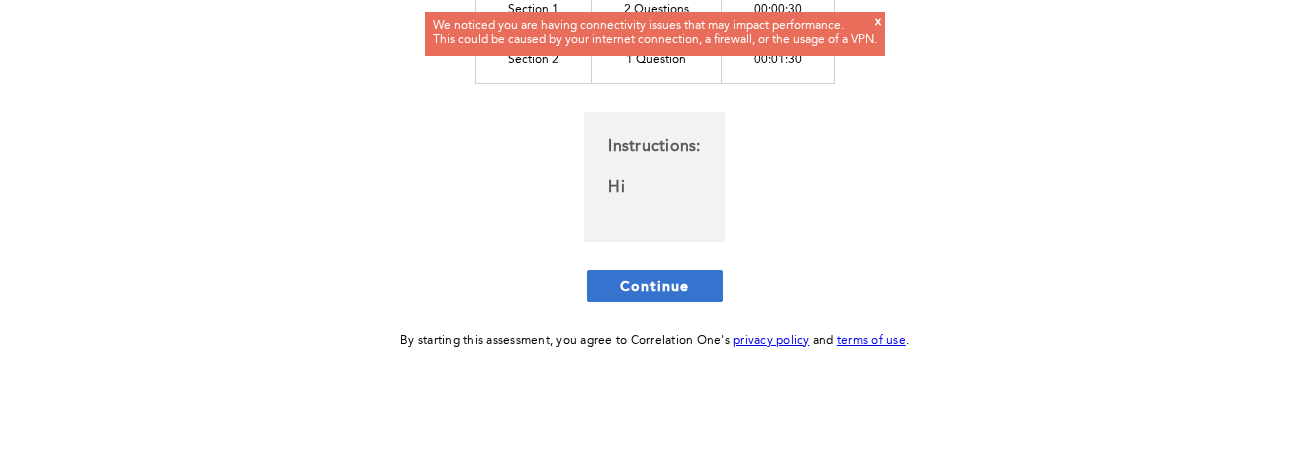 click on "Continue" at bounding box center [655, 286] 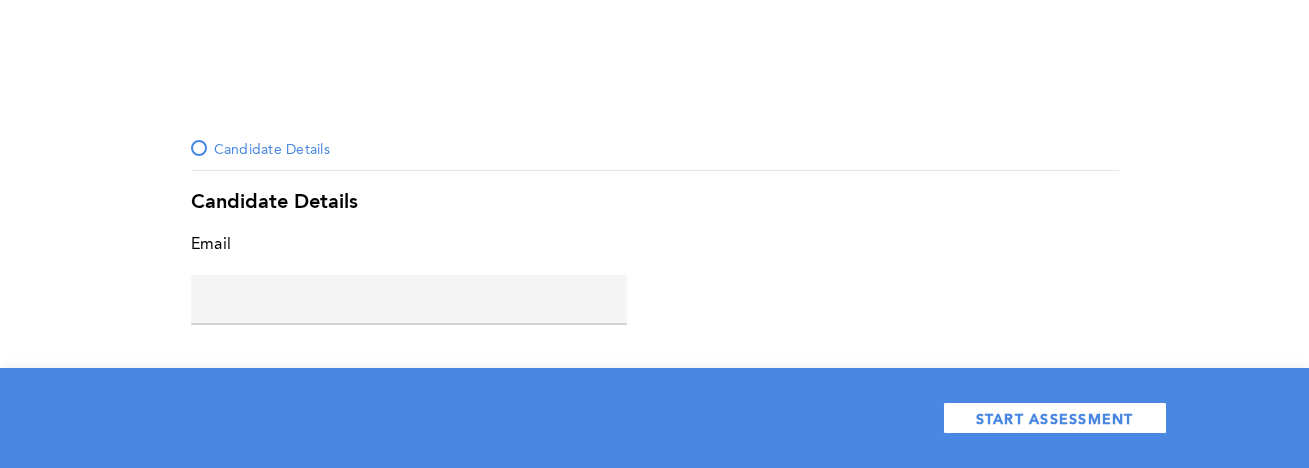 click 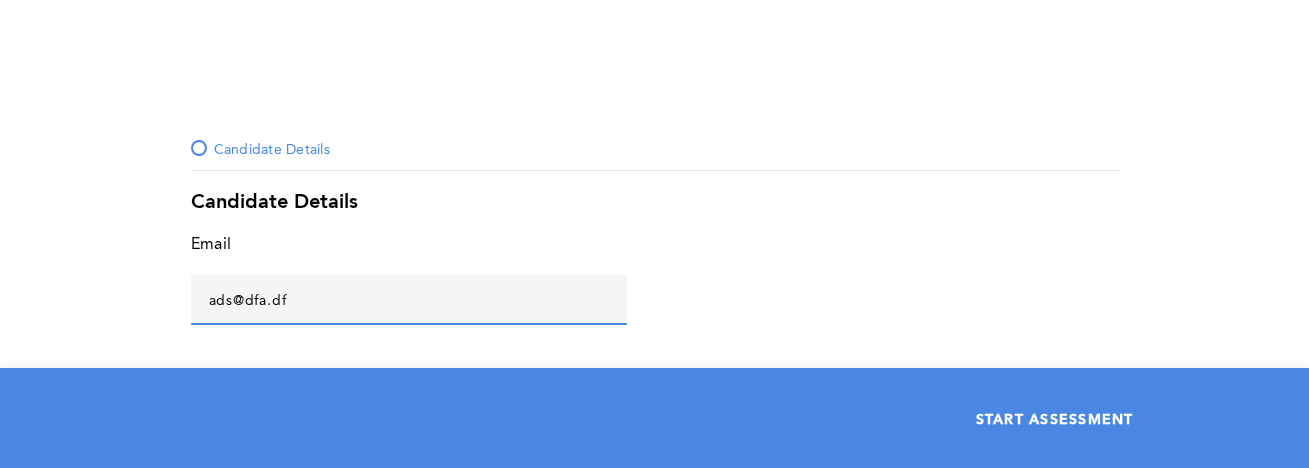 type on "ads@dfa.df" 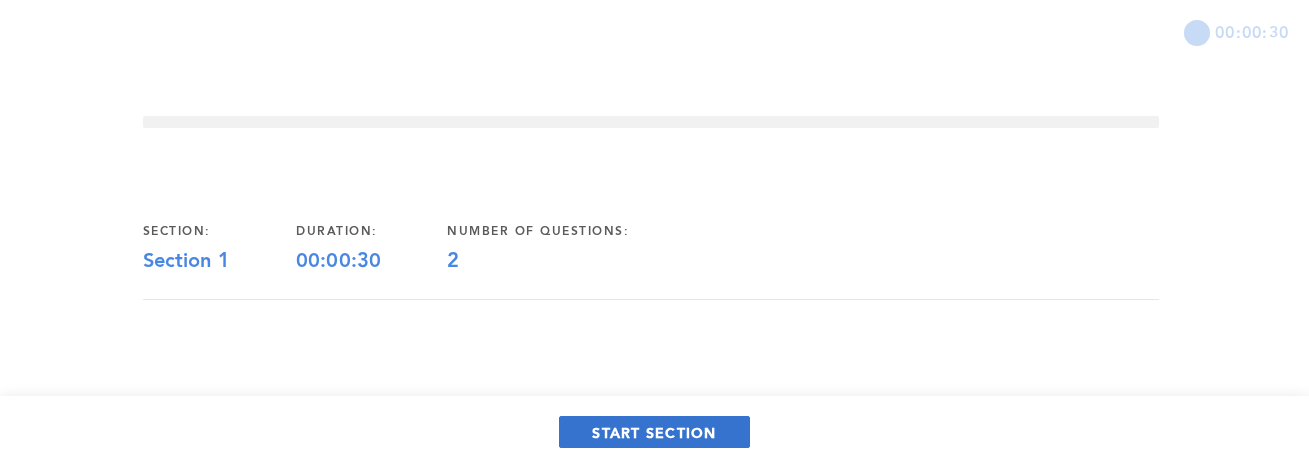 click on "START SECTION" at bounding box center (654, 432) 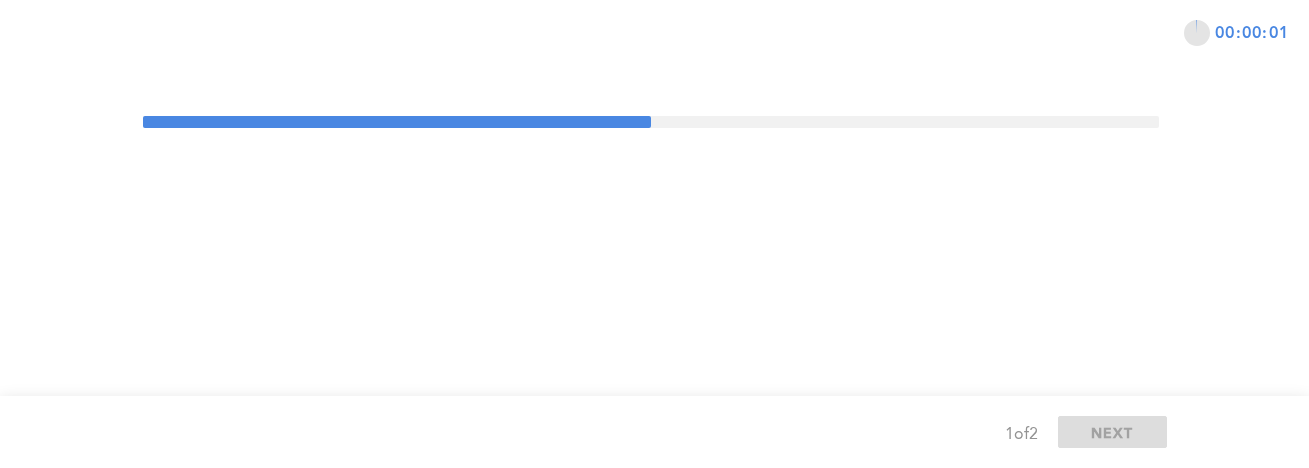 scroll, scrollTop: 0, scrollLeft: 0, axis: both 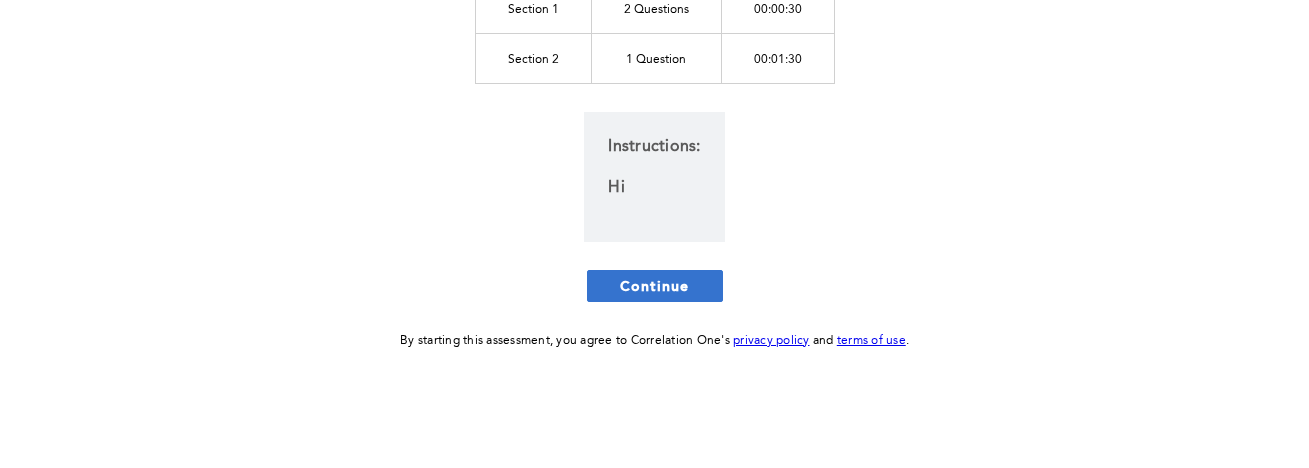 click on "Continue" at bounding box center (655, 286) 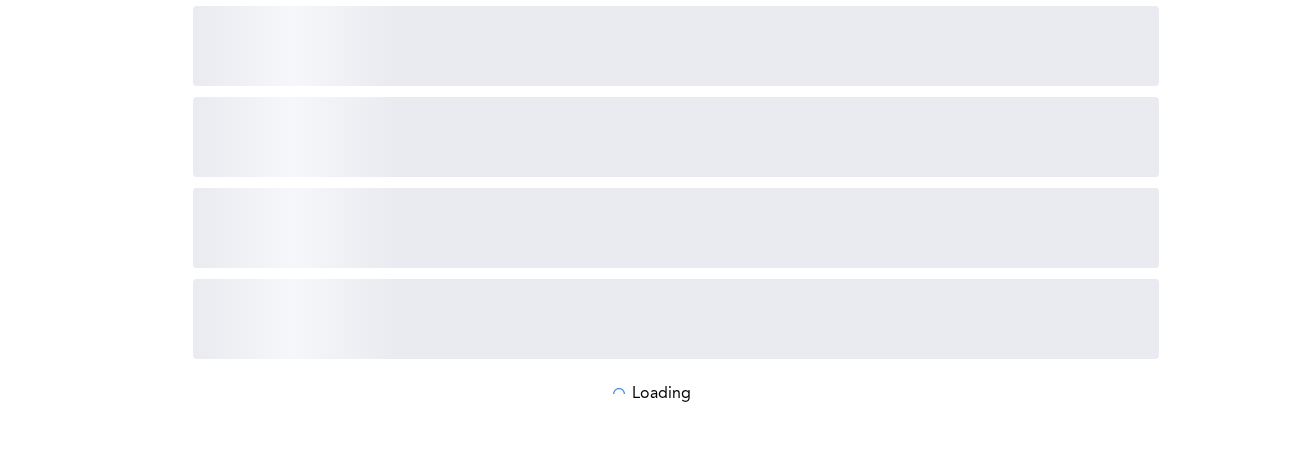 scroll, scrollTop: 0, scrollLeft: 0, axis: both 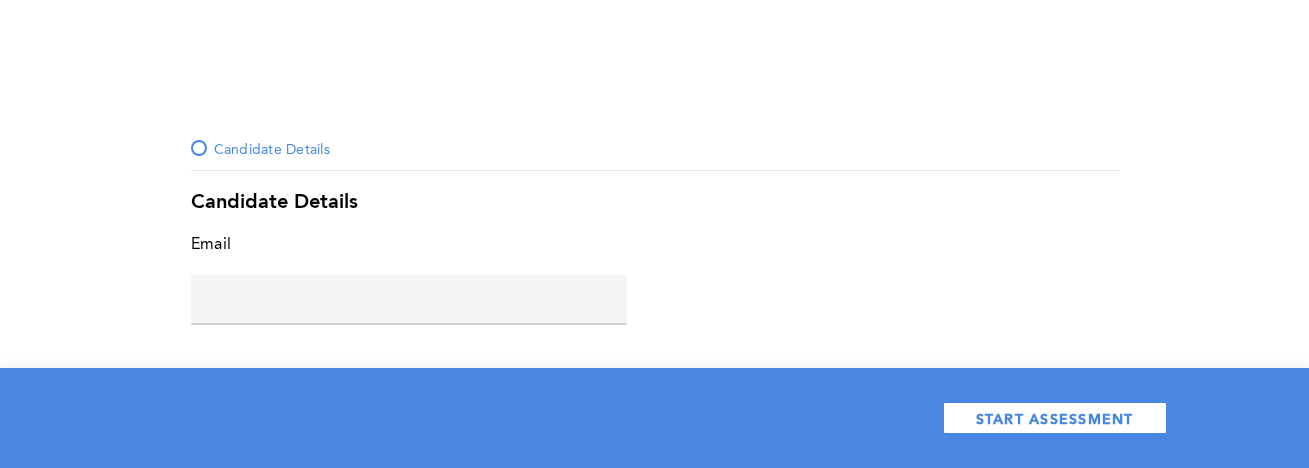 click 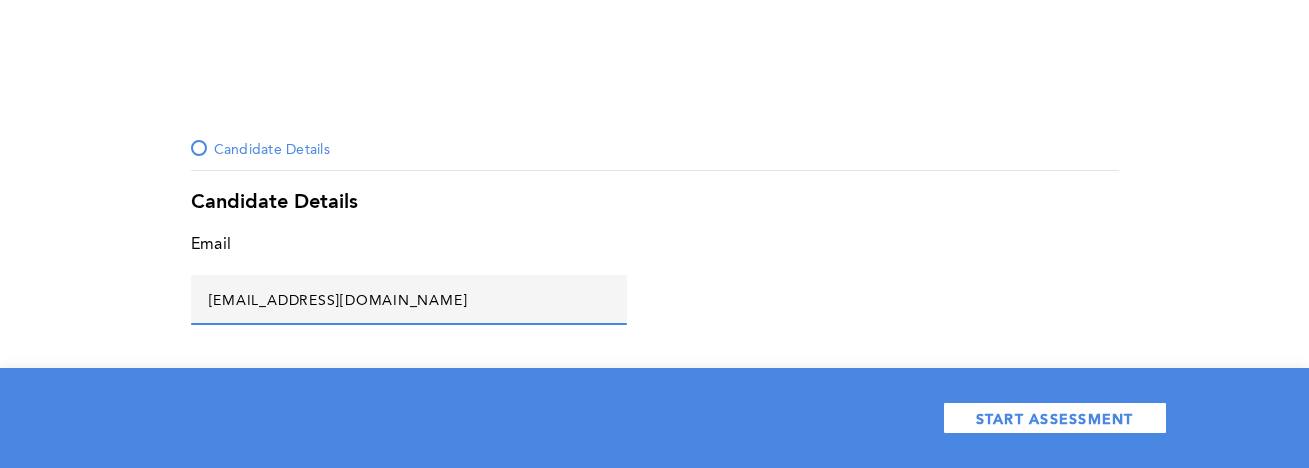 type on "[EMAIL_ADDRESS][DOMAIN_NAME]" 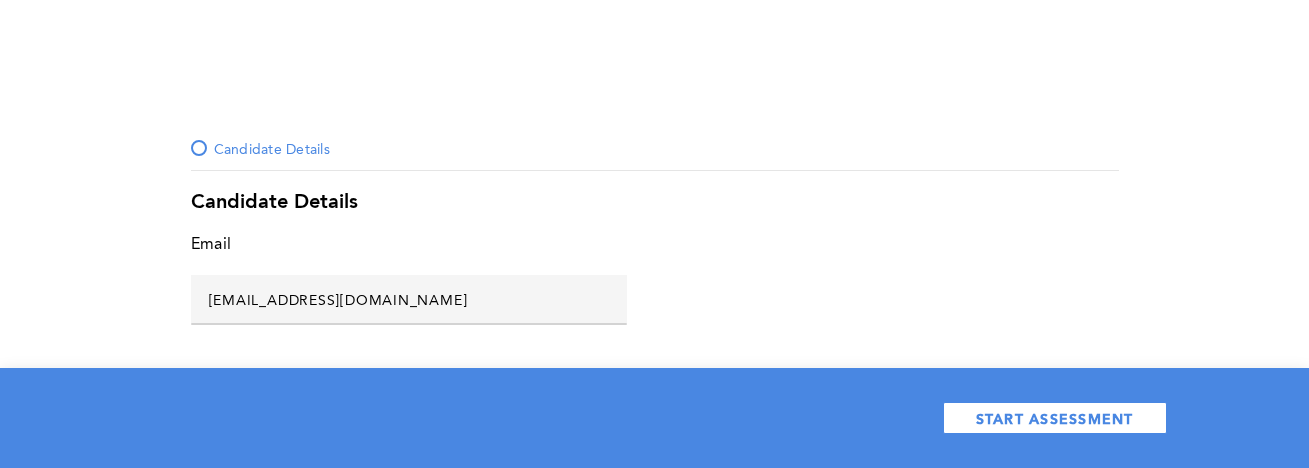click on "START ASSESSMENT" at bounding box center (654, 418) 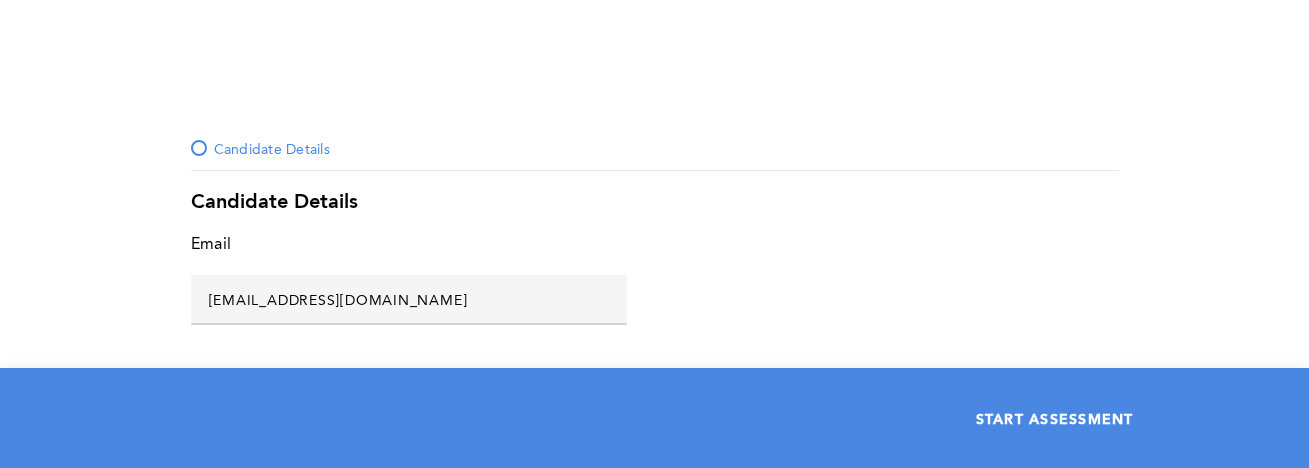click on "START ASSESSMENT" at bounding box center (1055, 418) 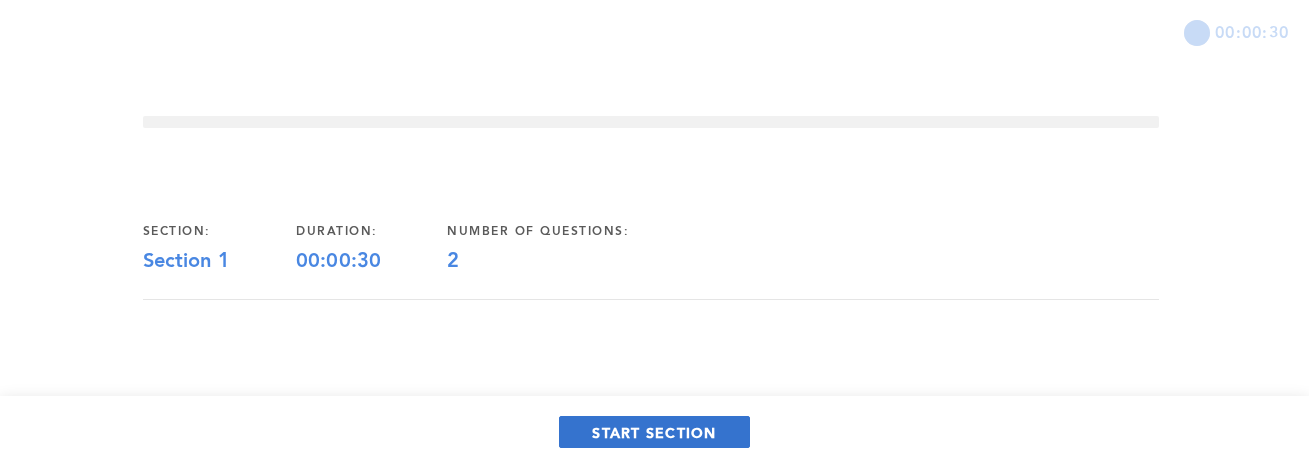 click on "START SECTION" at bounding box center (654, 432) 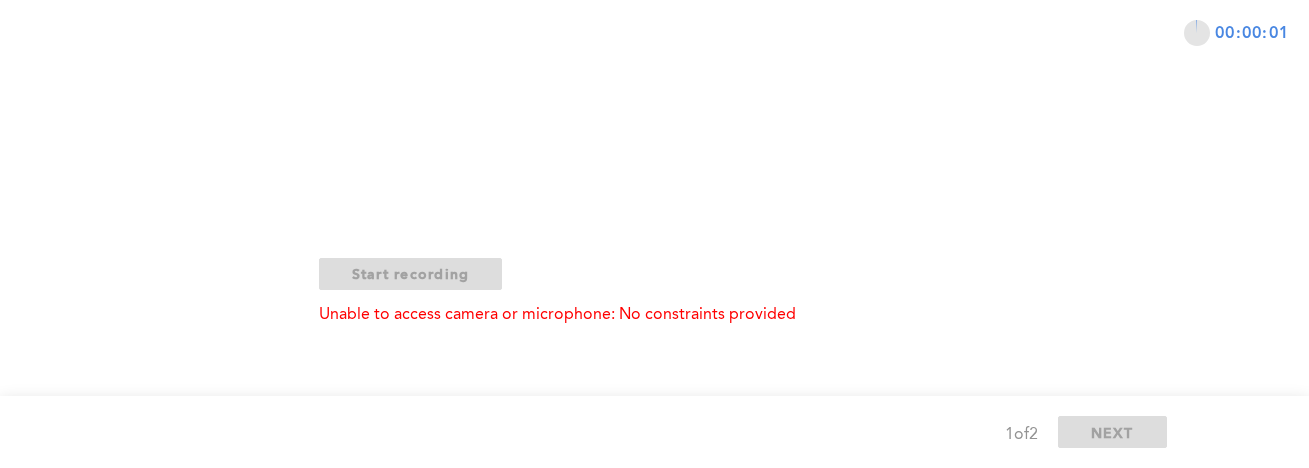 scroll, scrollTop: 0, scrollLeft: 0, axis: both 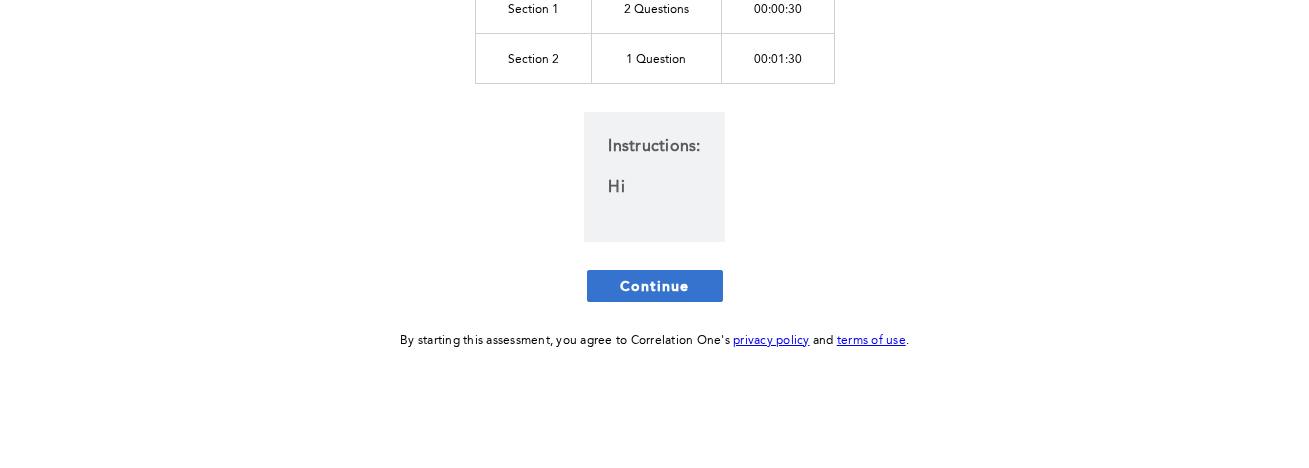 click on "Continue" at bounding box center (655, 286) 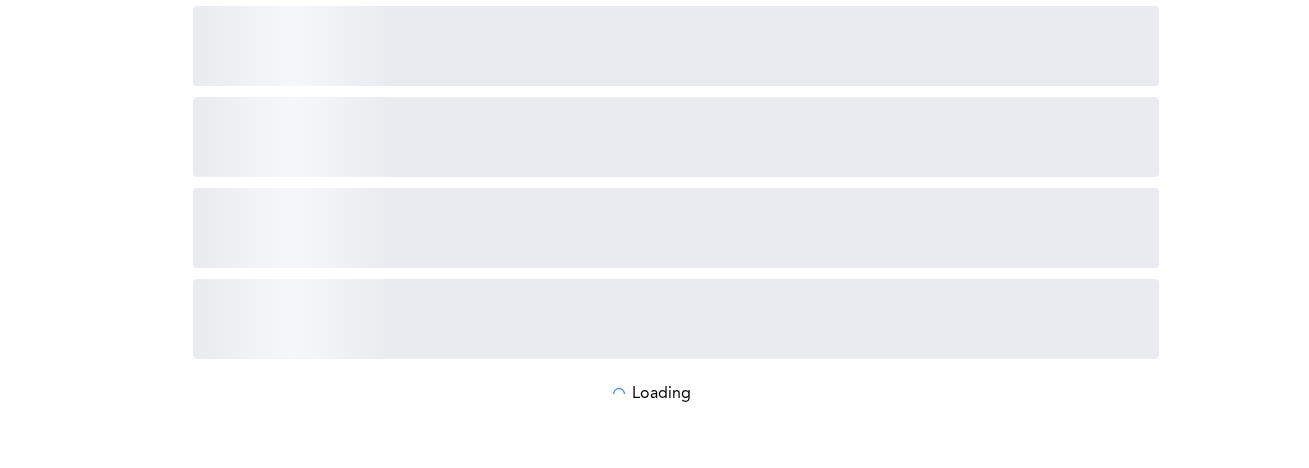 scroll, scrollTop: 0, scrollLeft: 0, axis: both 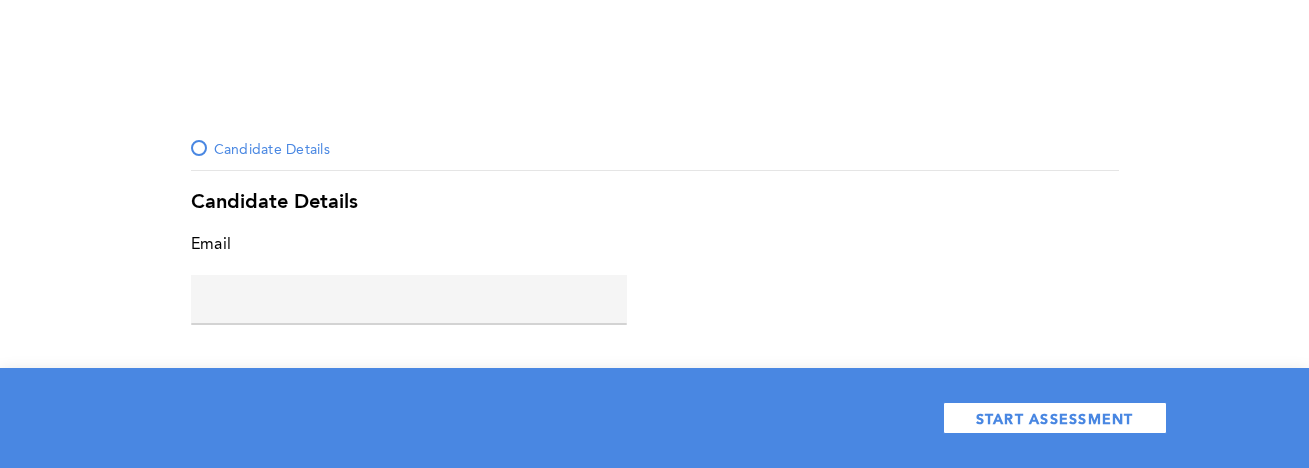 click 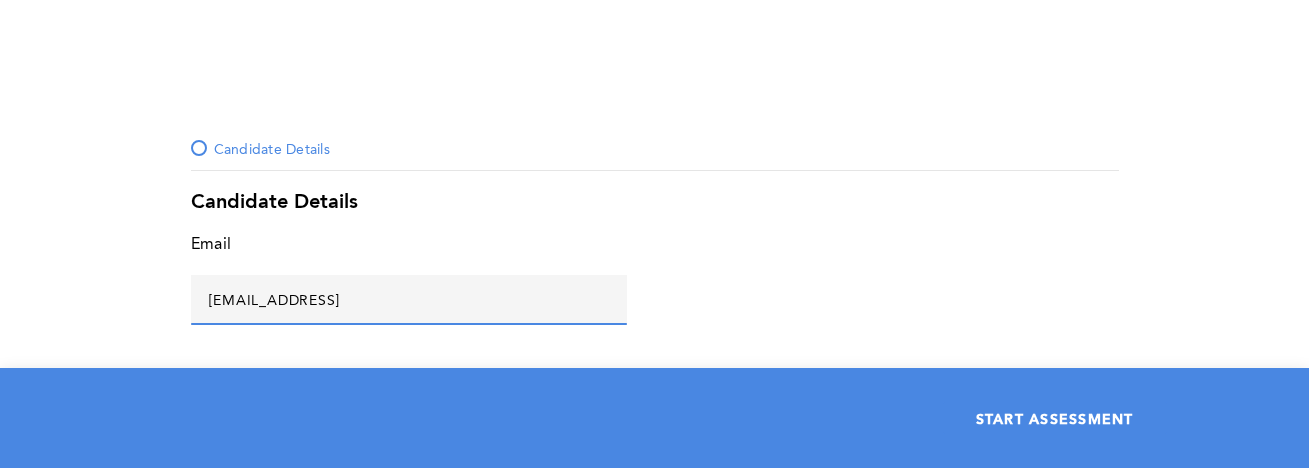type on "[EMAIL_ADDRESS]" 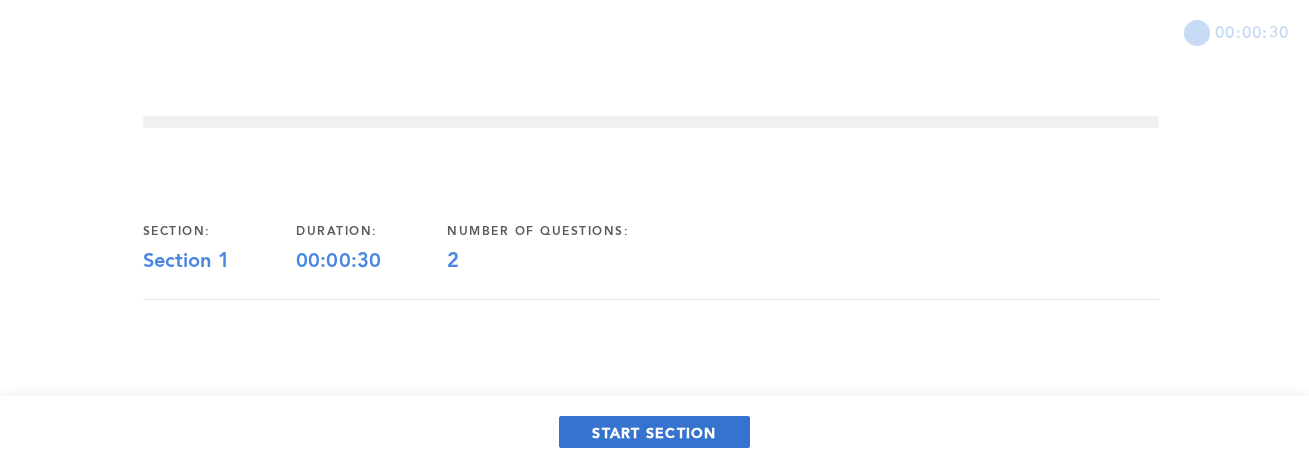 click on "START SECTION" at bounding box center [654, 432] 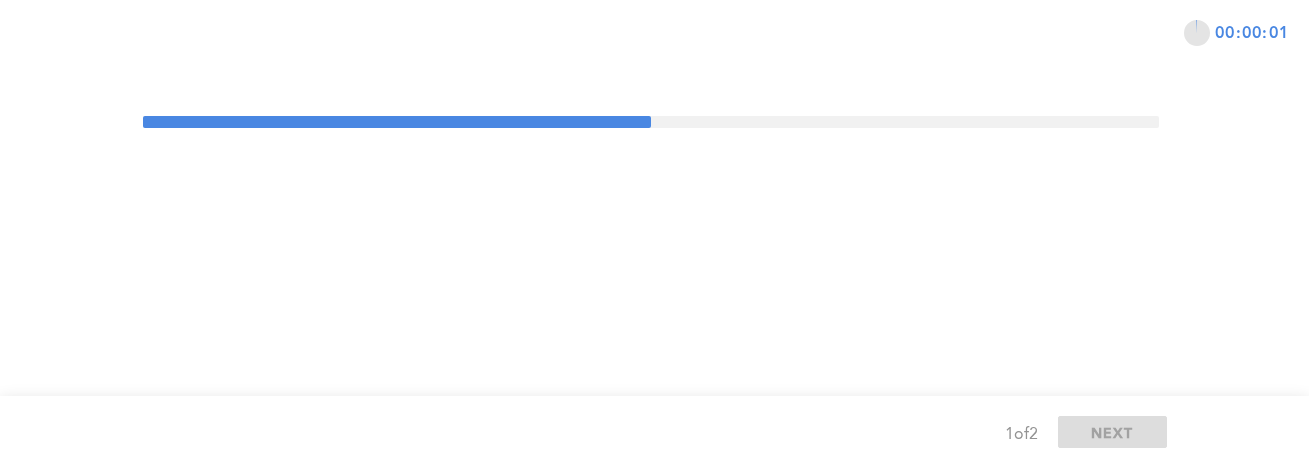 scroll, scrollTop: 0, scrollLeft: 0, axis: both 